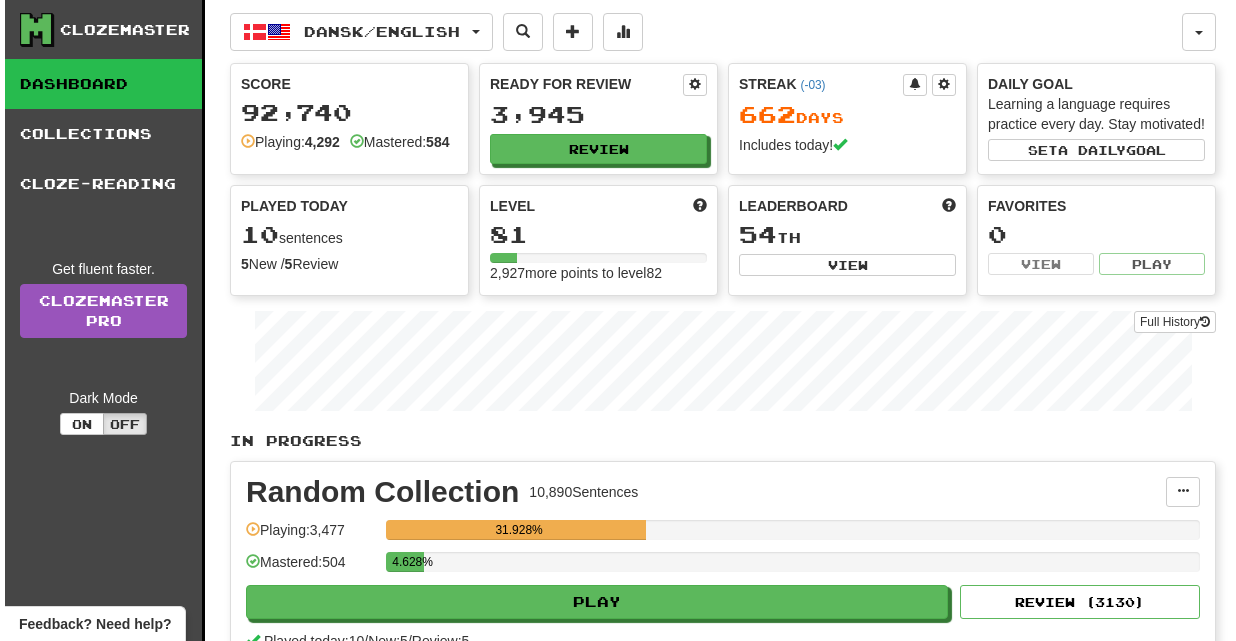 scroll, scrollTop: 0, scrollLeft: 0, axis: both 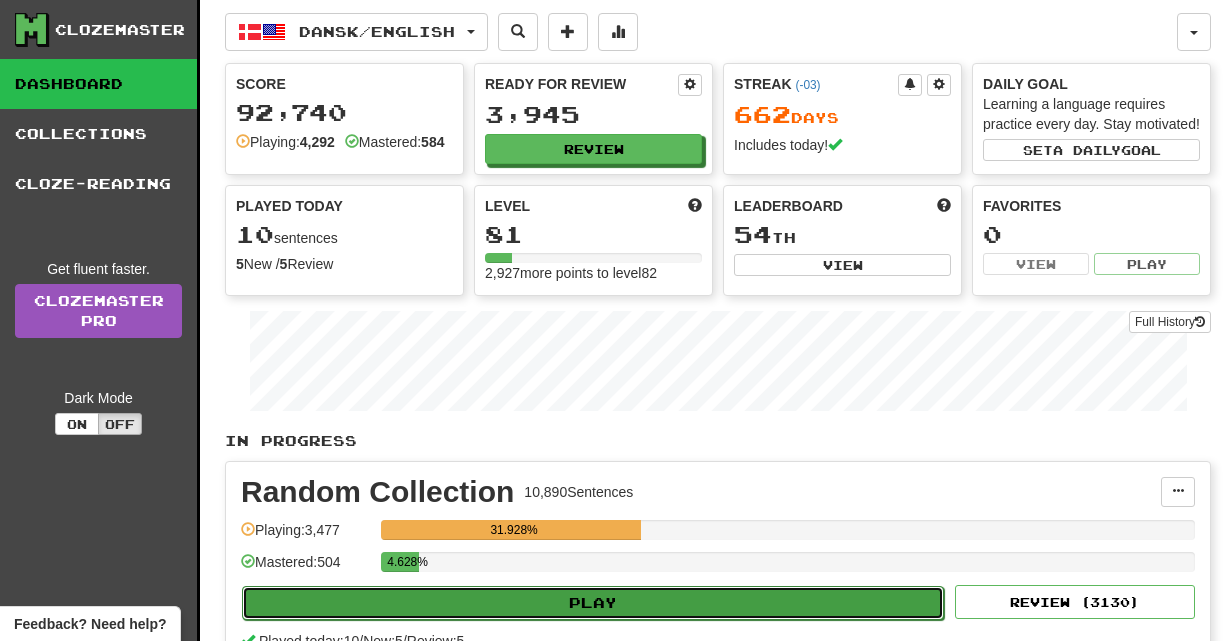click on "Play" at bounding box center (593, 603) 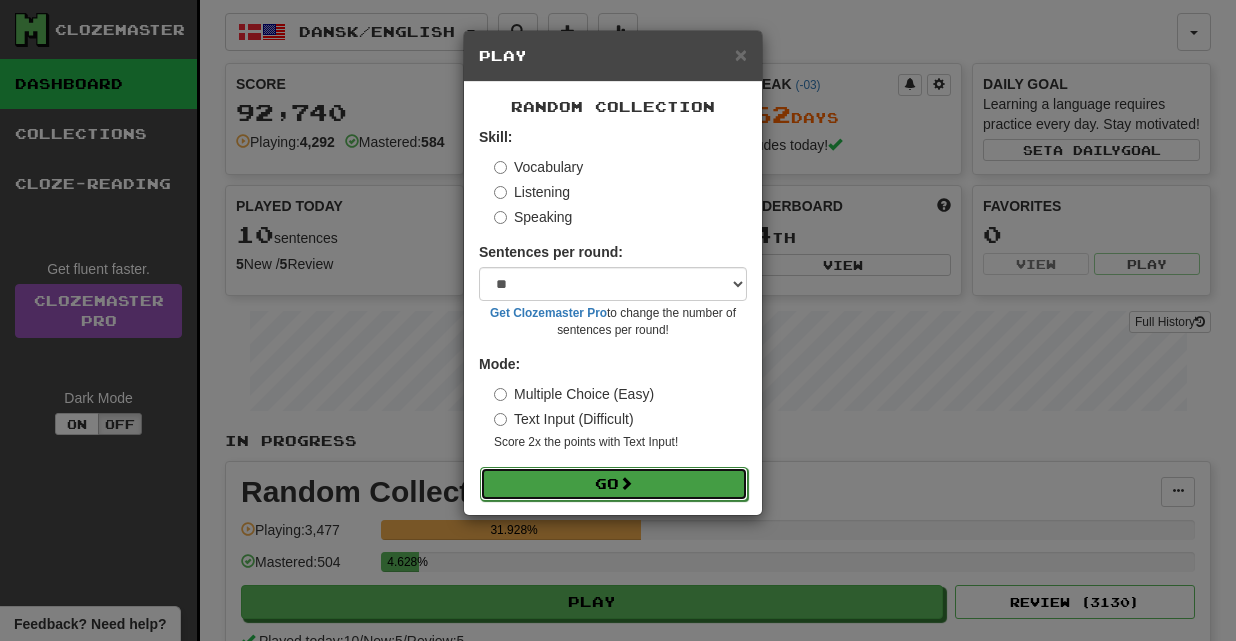 click on "Go" at bounding box center (614, 484) 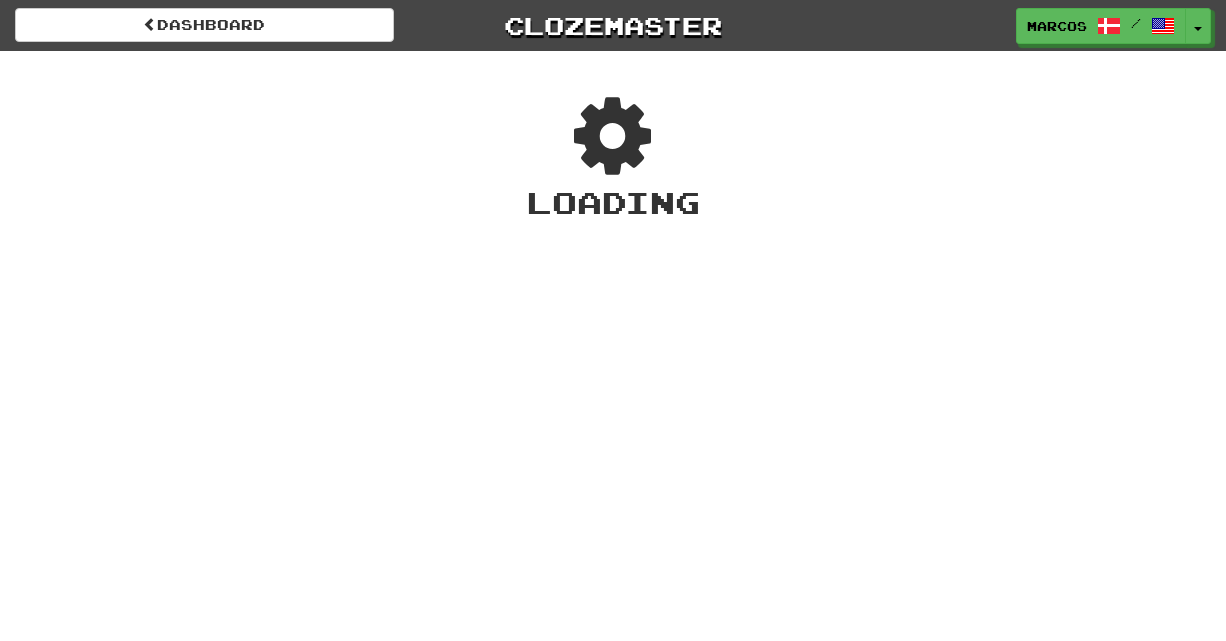 scroll, scrollTop: 0, scrollLeft: 0, axis: both 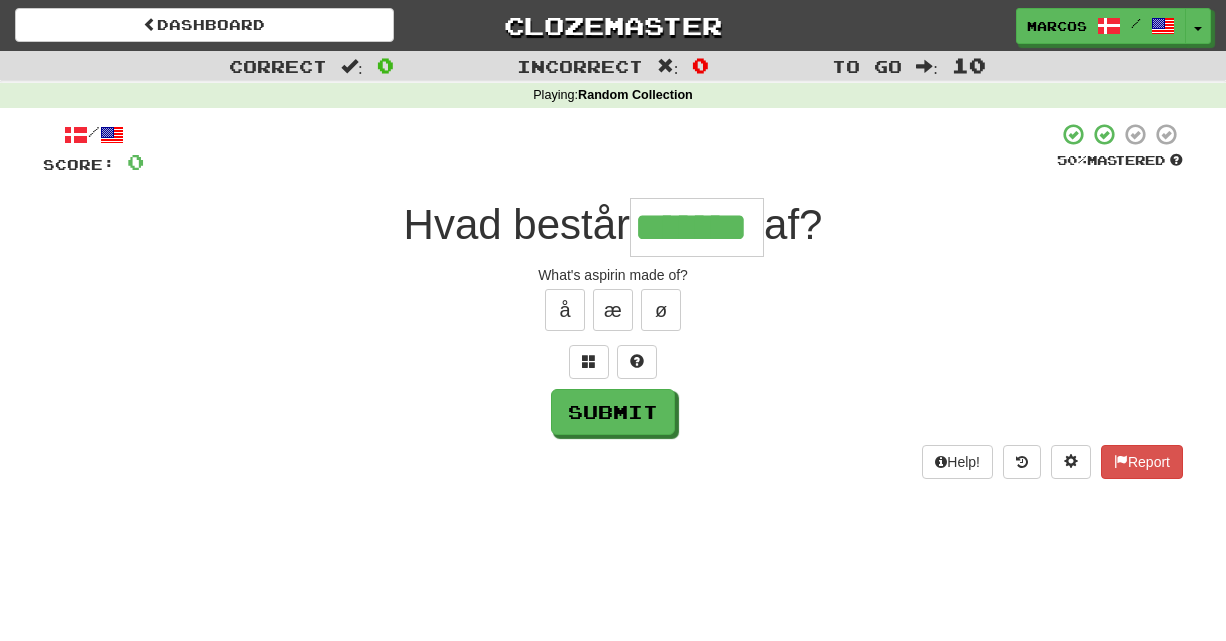 type on "*******" 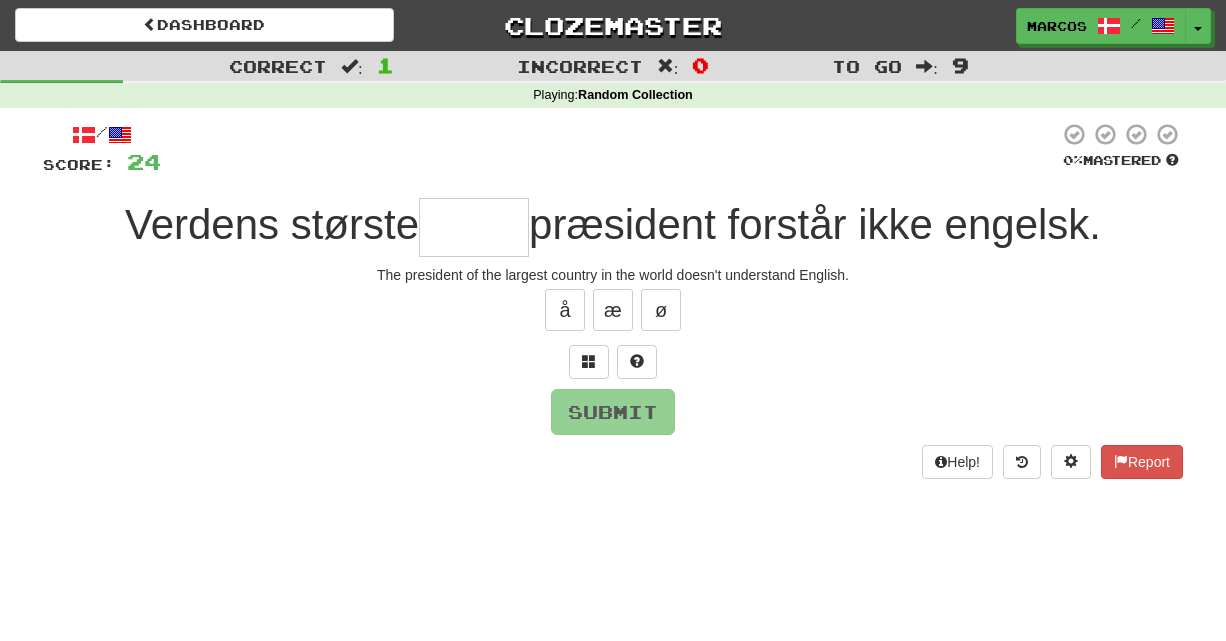 type on "*" 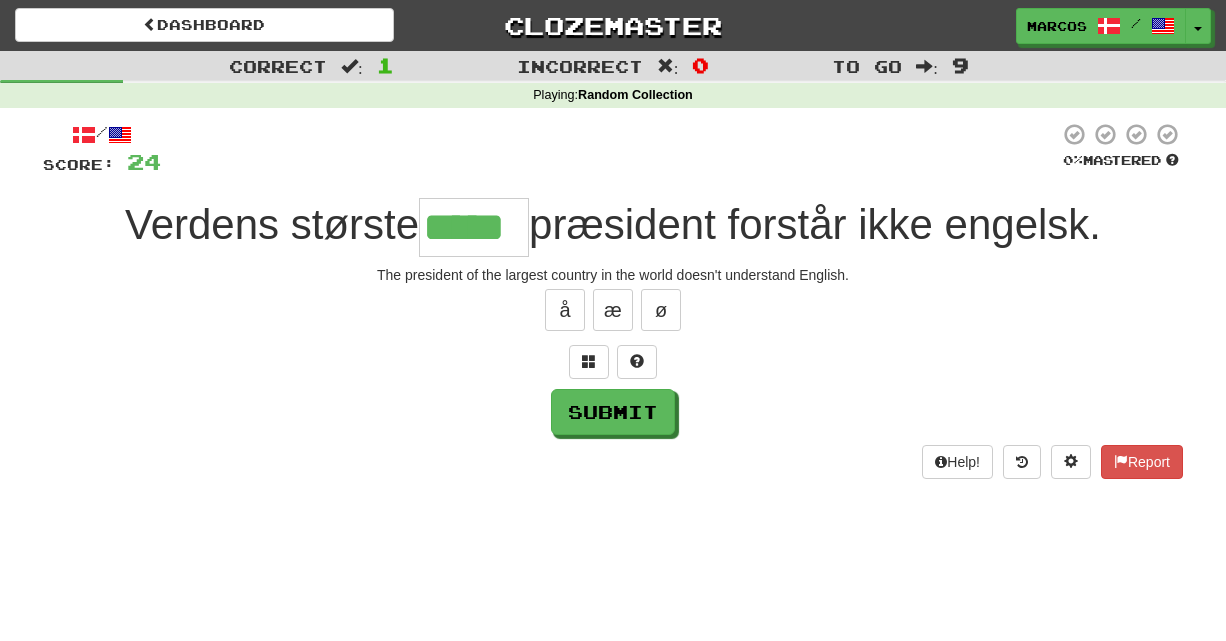 type on "*****" 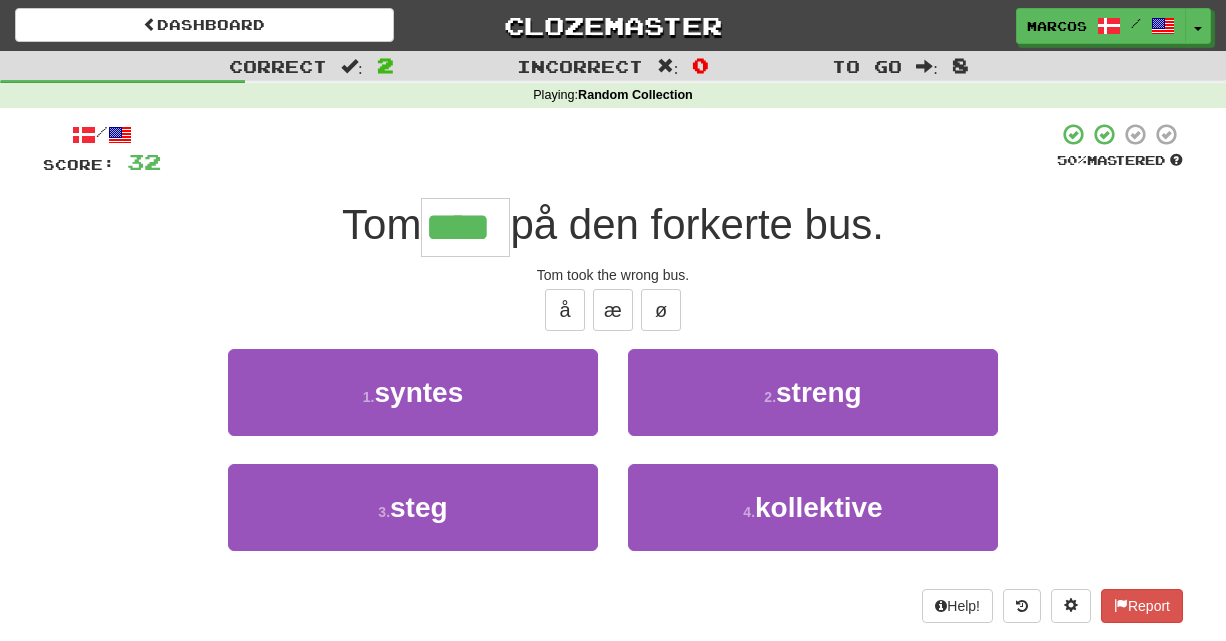 type on "****" 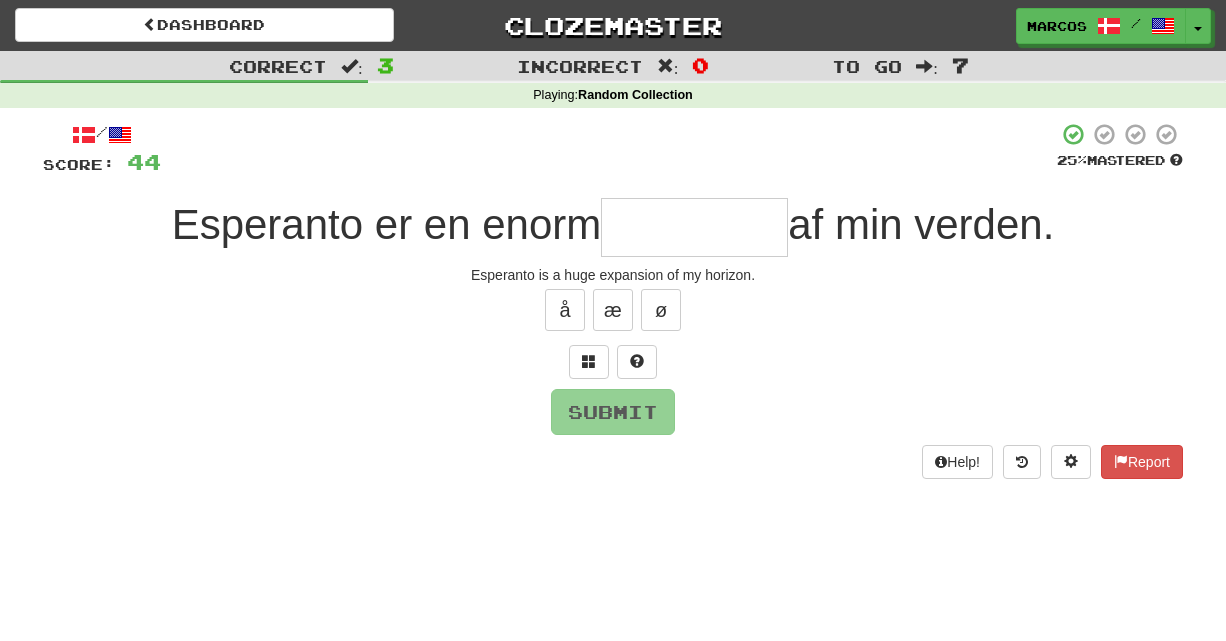type on "*" 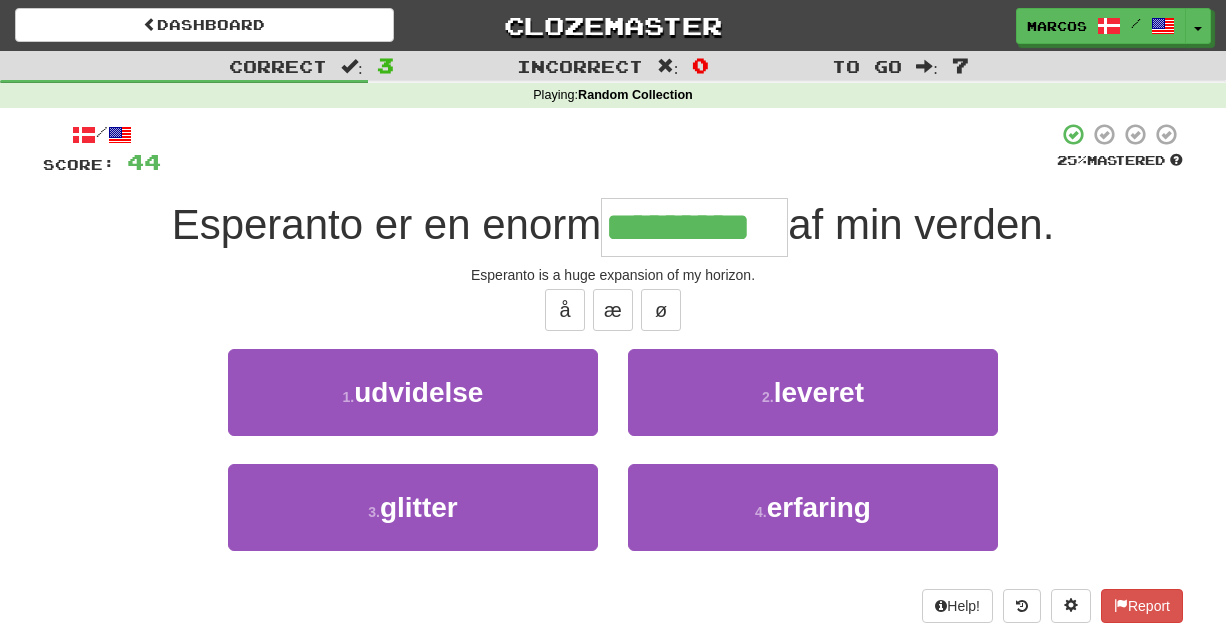 type on "*********" 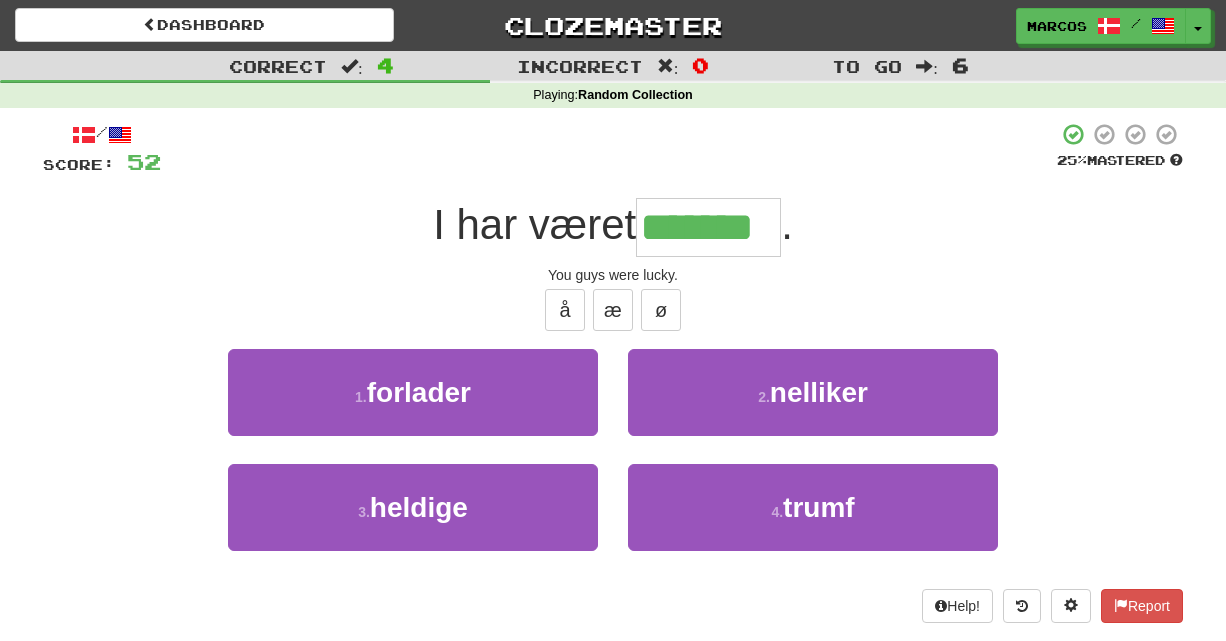 type on "*******" 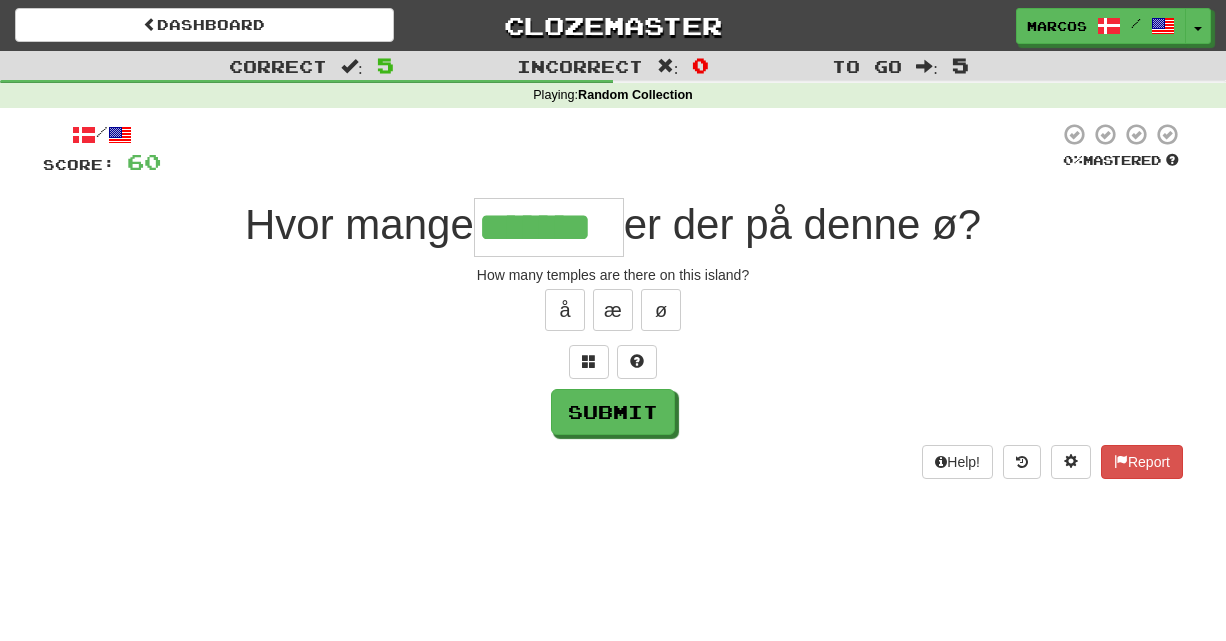 type on "*******" 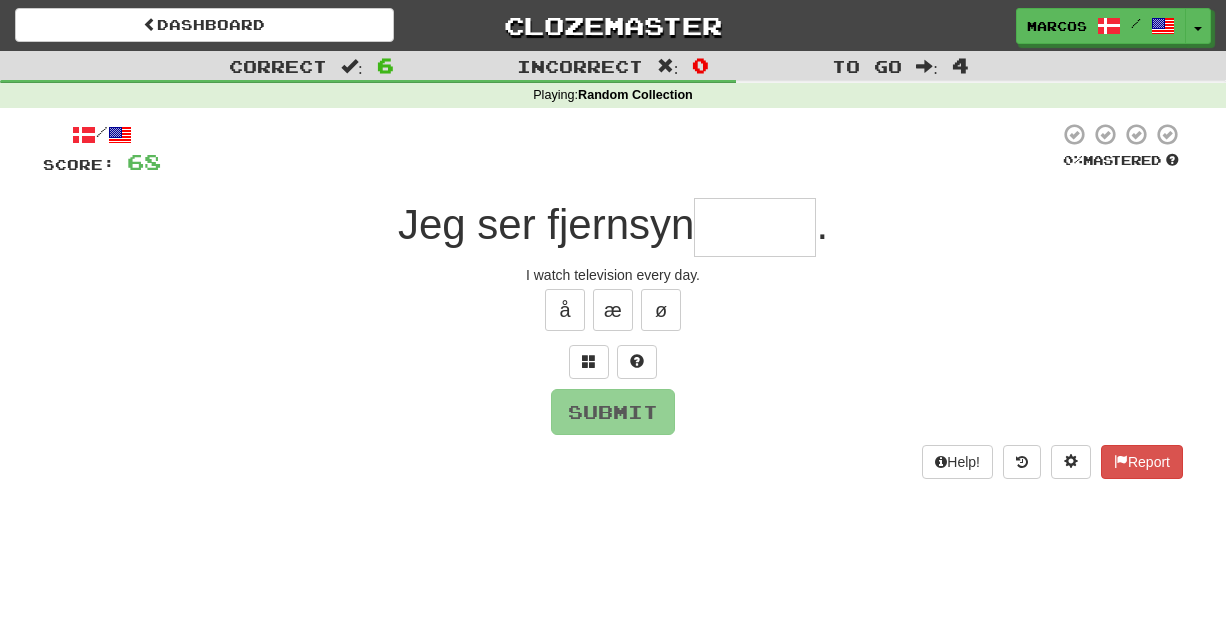 type on "*" 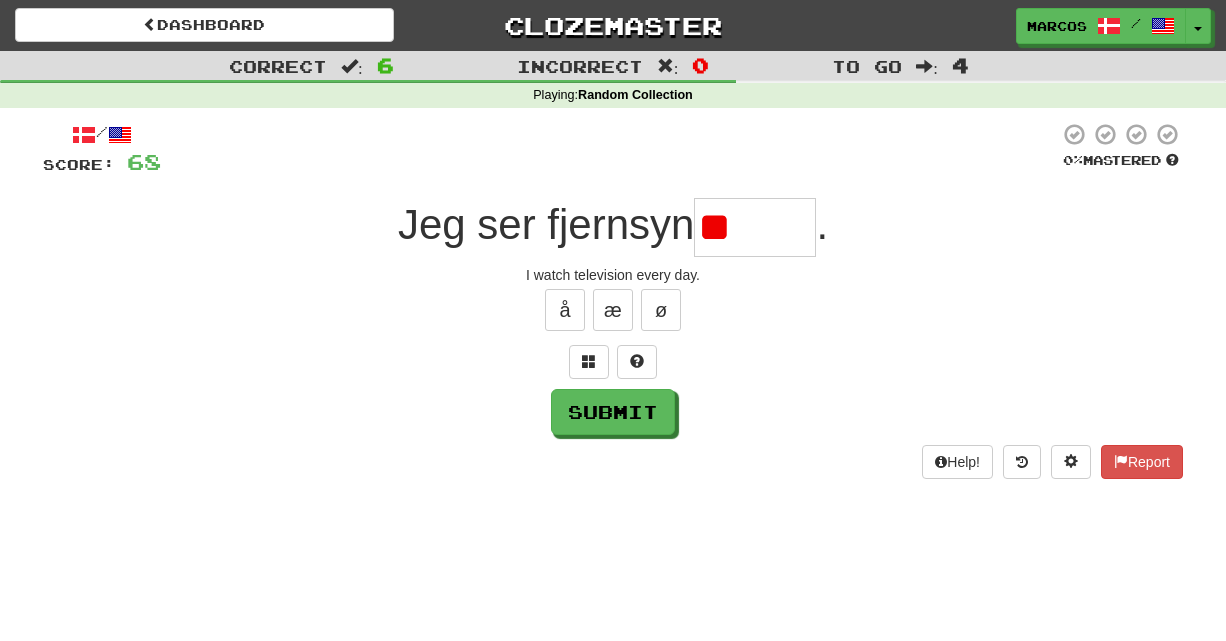 type on "*" 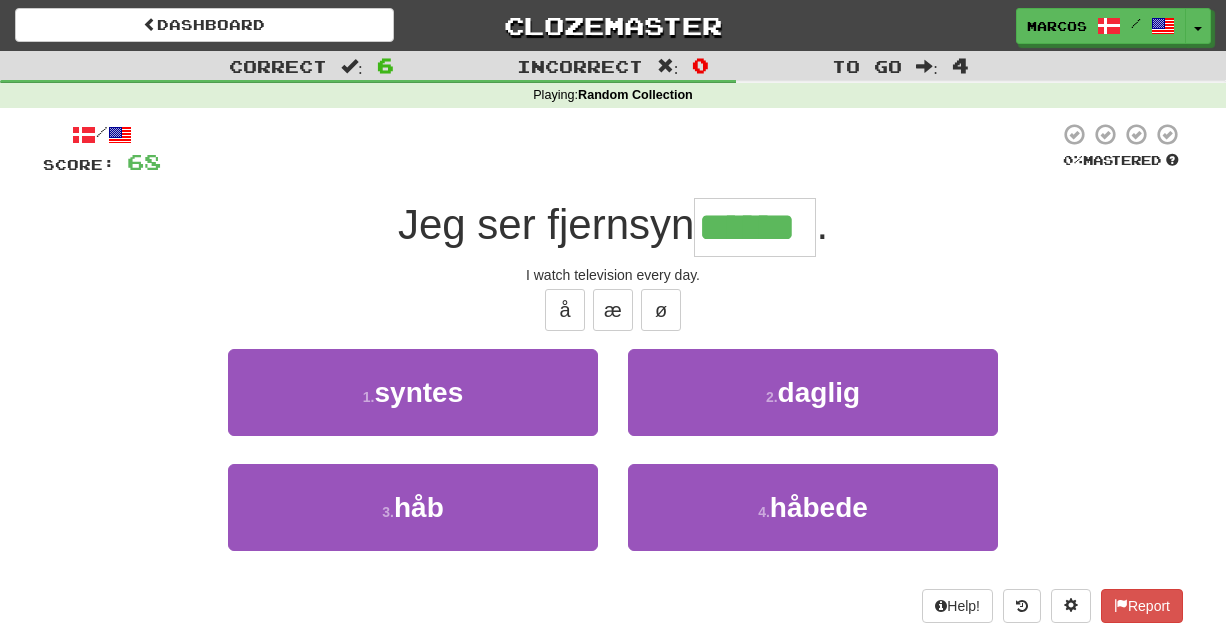 type on "******" 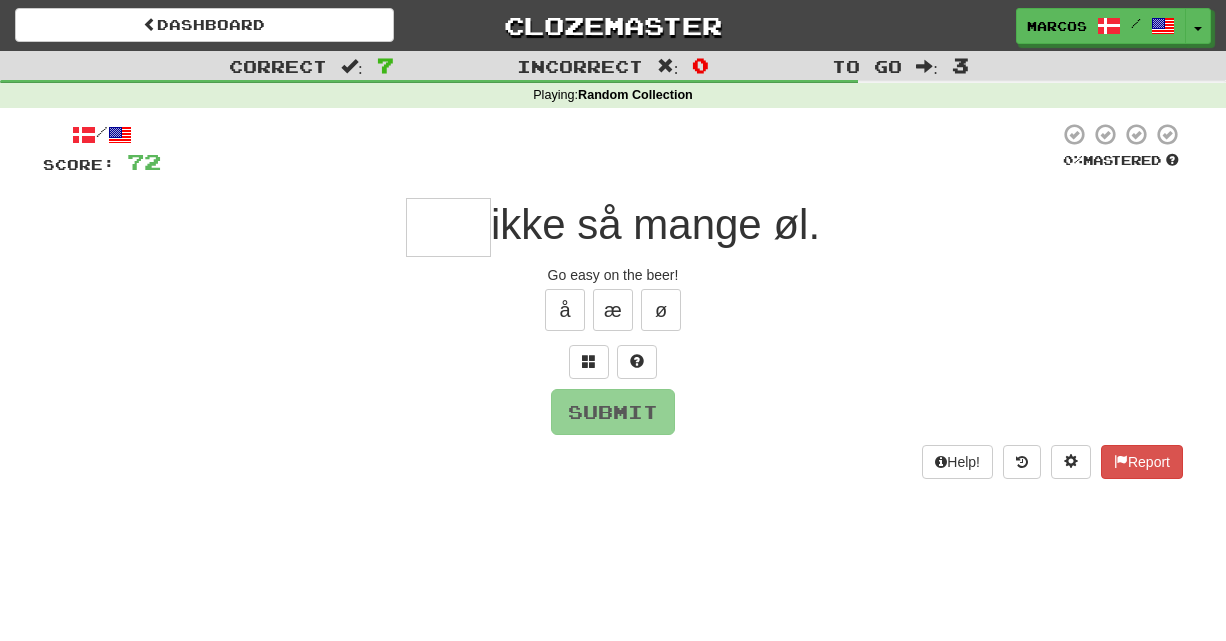 type on "*" 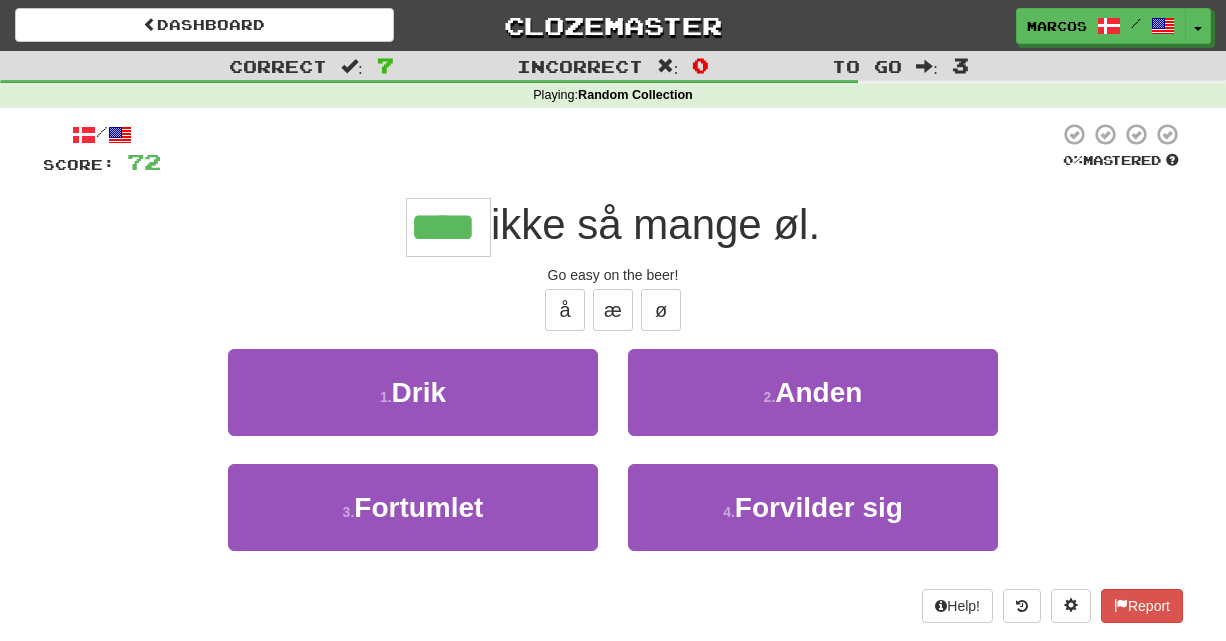 type on "****" 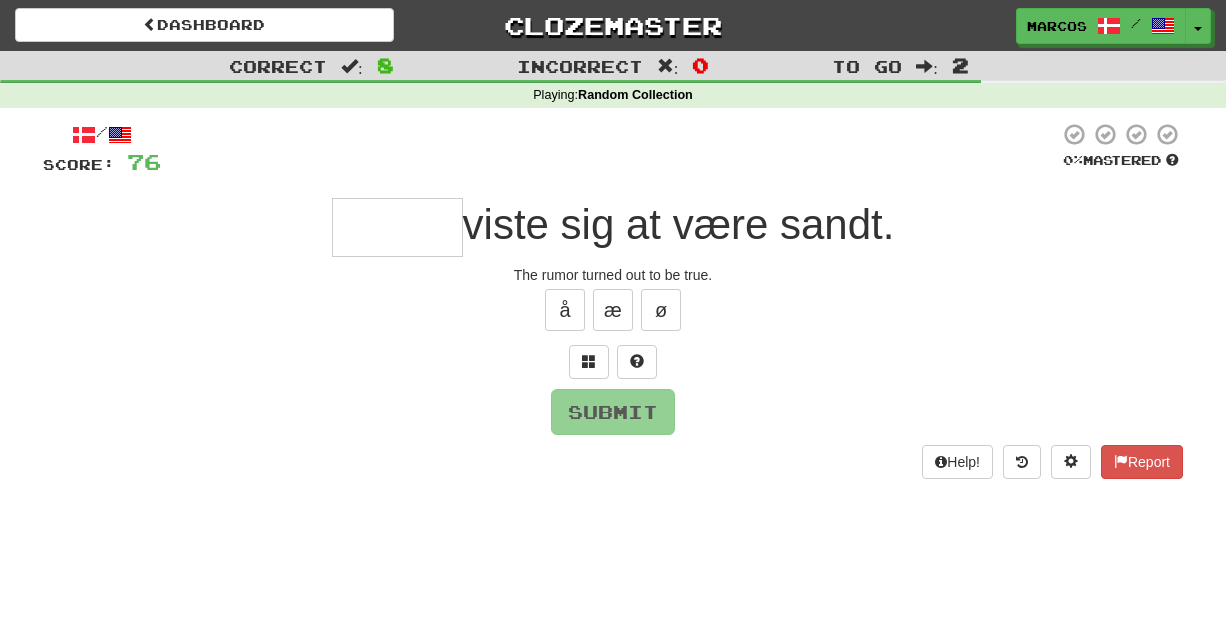 type on "*" 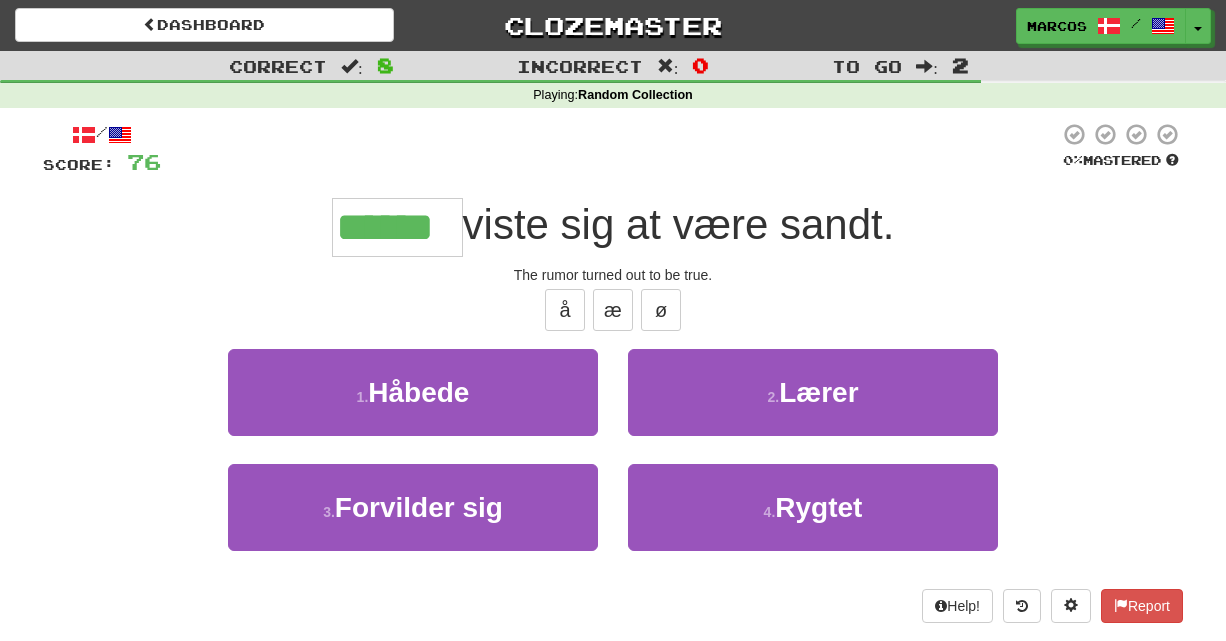 type on "******" 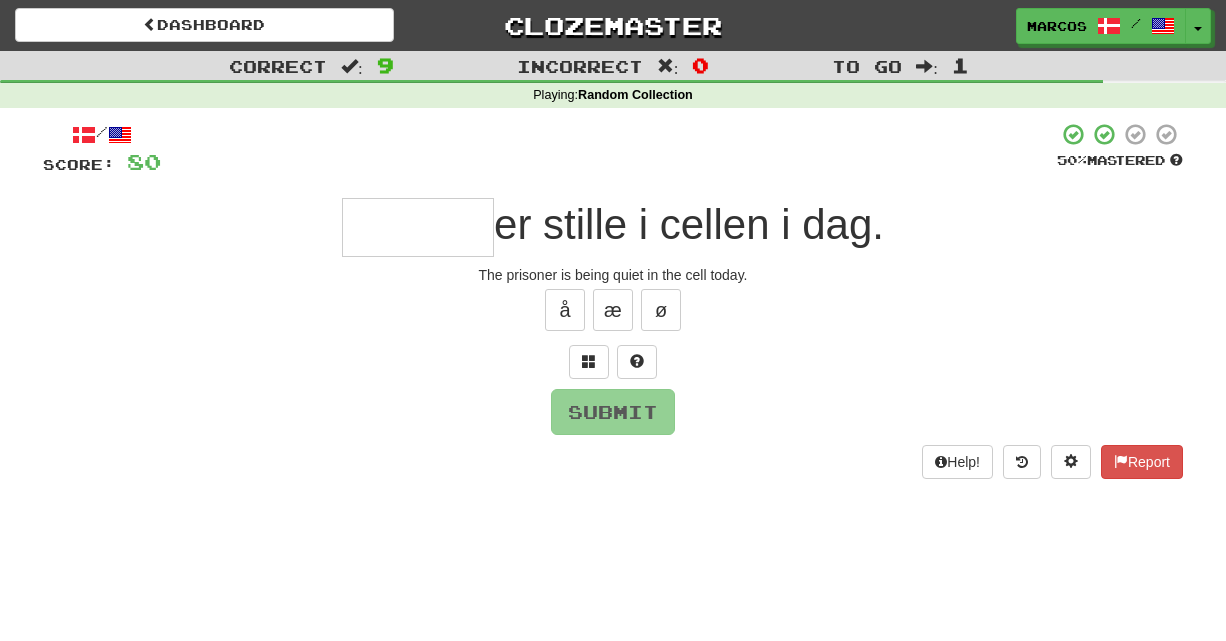type on "*" 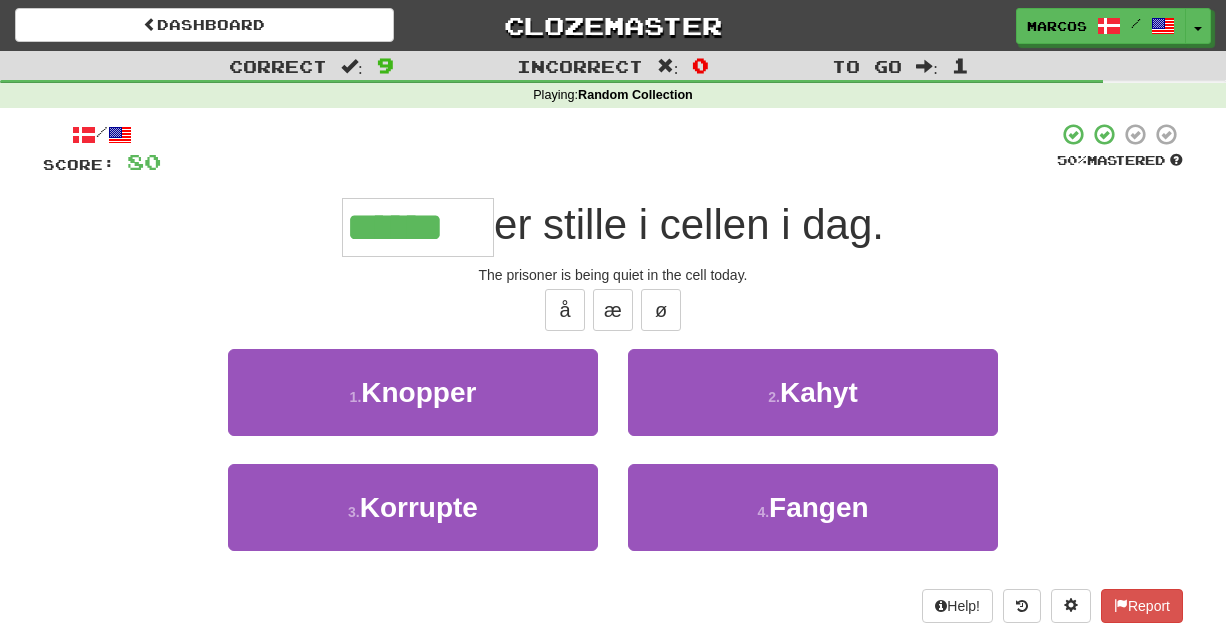 type on "******" 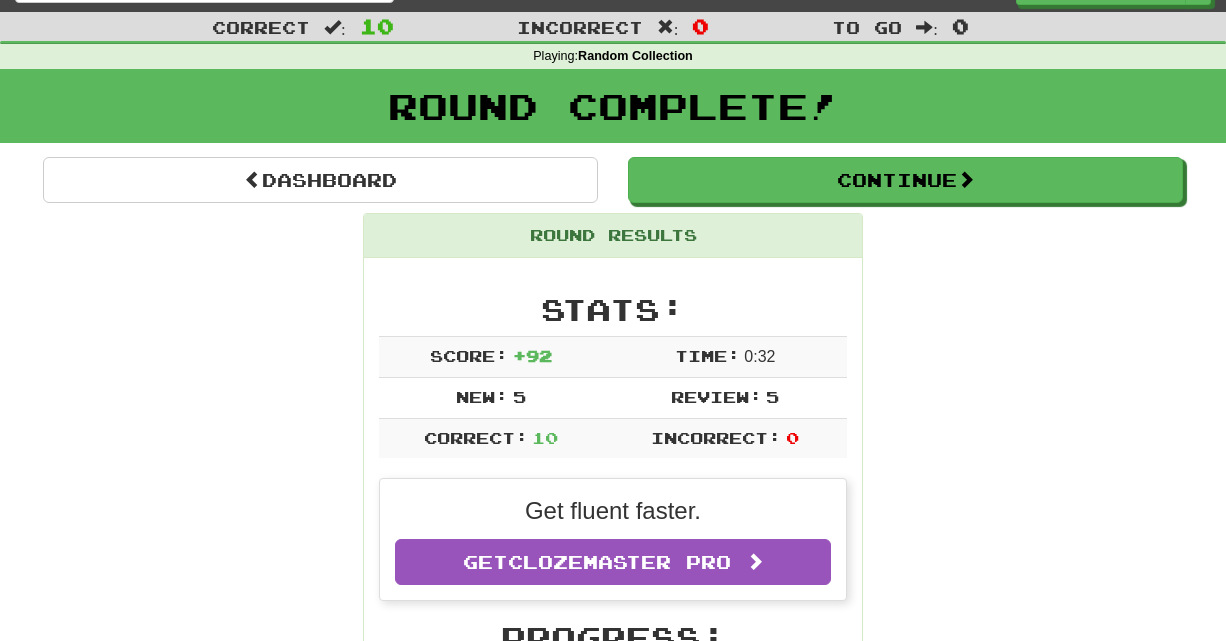 scroll, scrollTop: 0, scrollLeft: 0, axis: both 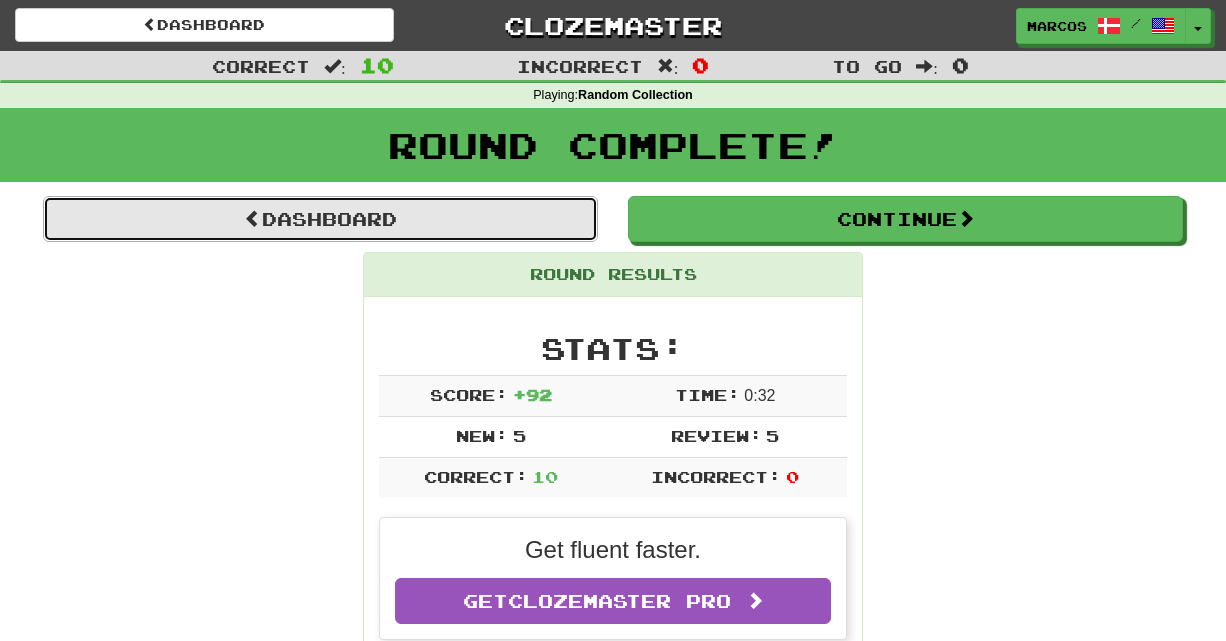 click on "Dashboard" at bounding box center [320, 219] 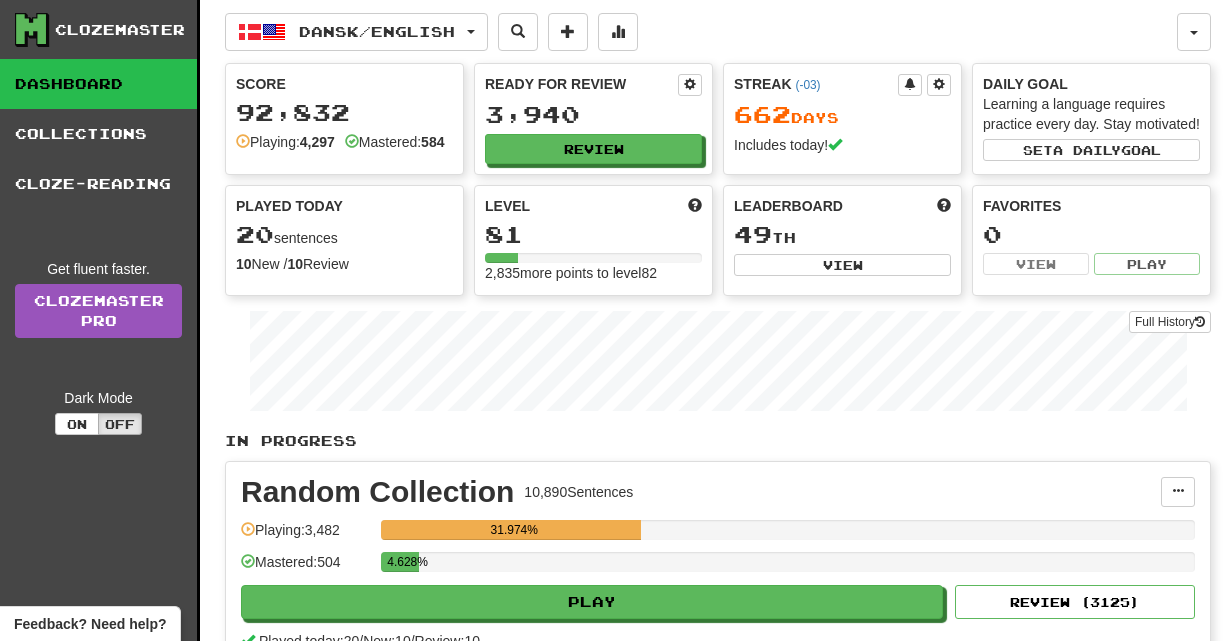 scroll, scrollTop: 0, scrollLeft: 0, axis: both 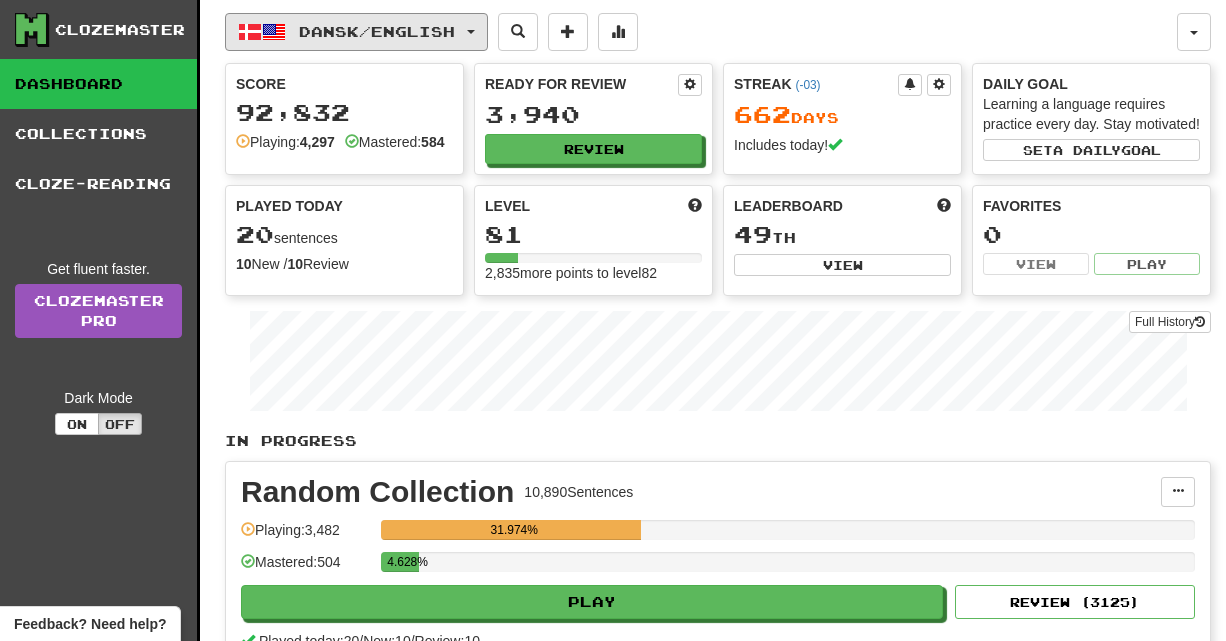 click on "Dansk  /  English" at bounding box center (377, 31) 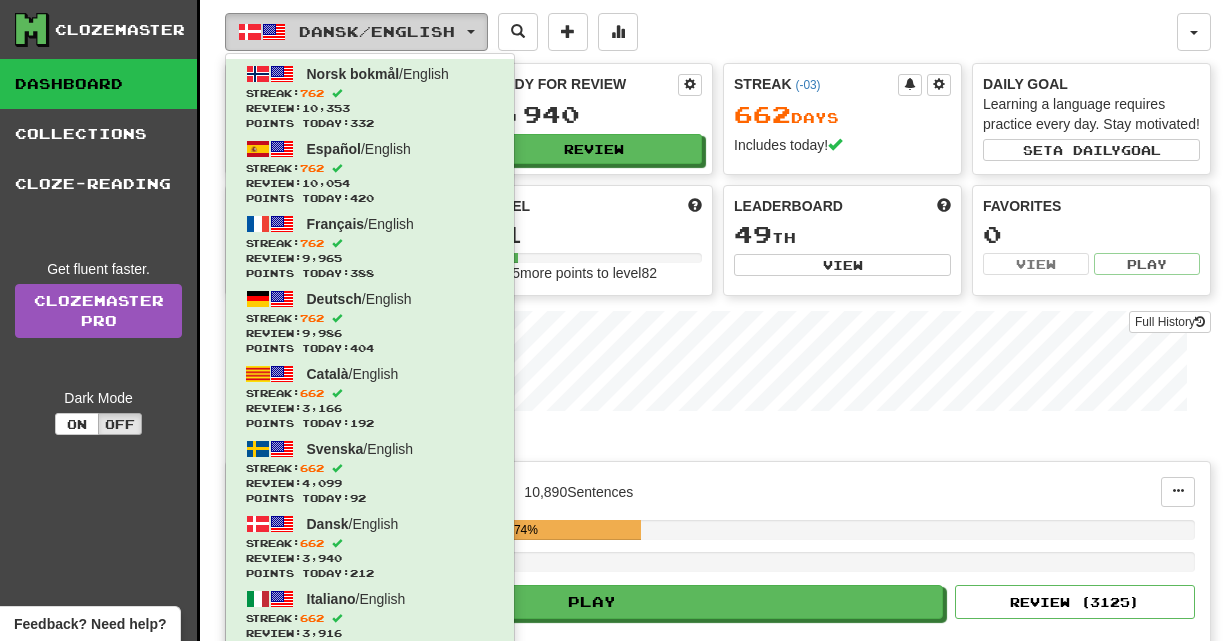 type 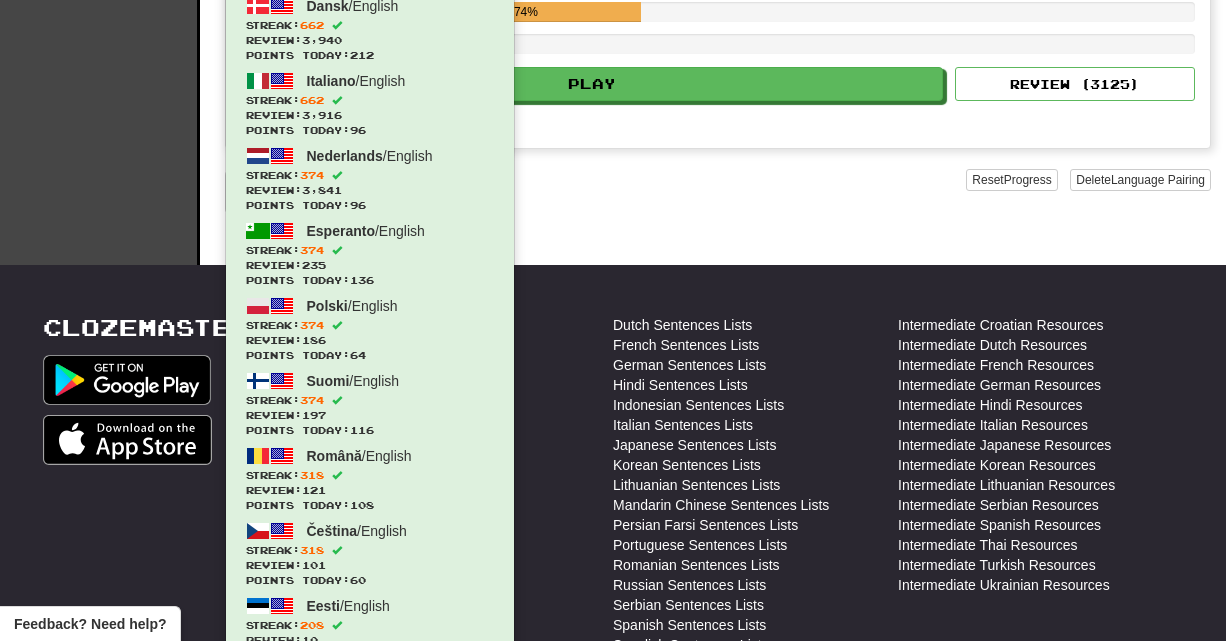 scroll, scrollTop: 560, scrollLeft: 0, axis: vertical 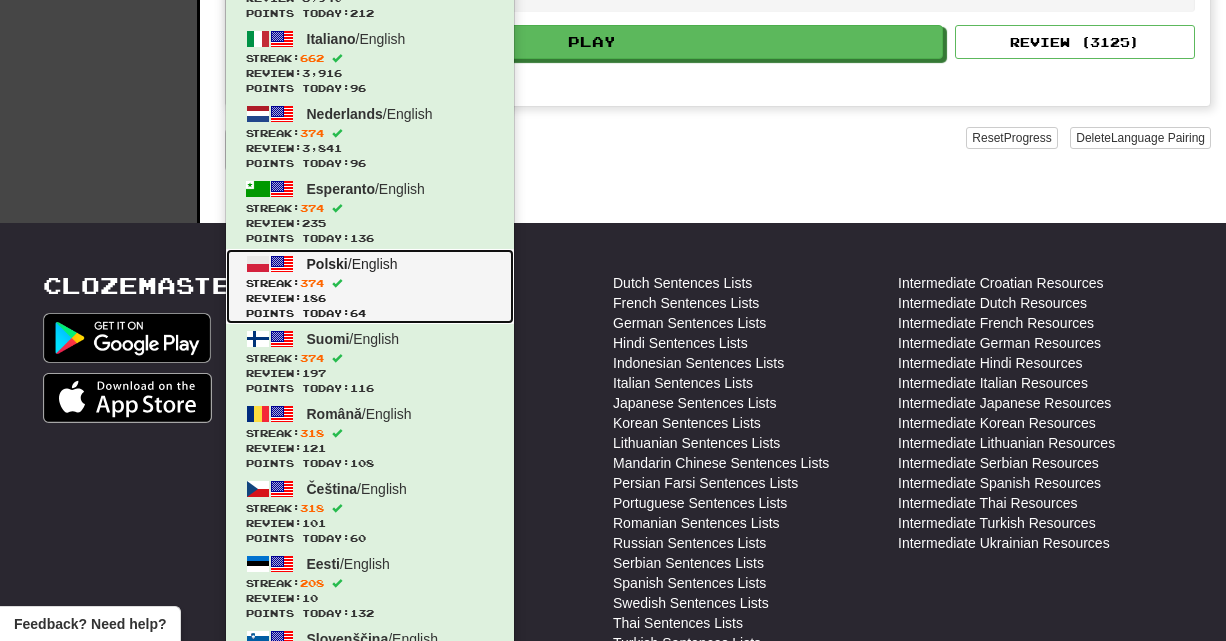 click on "Review:  186" at bounding box center [370, 298] 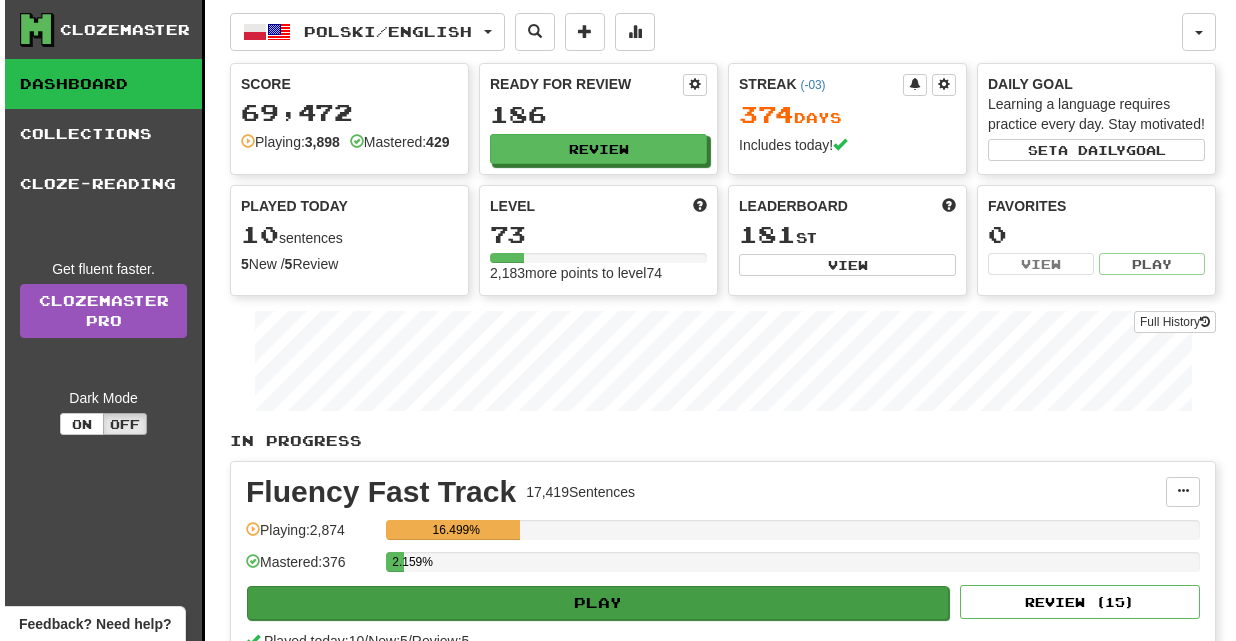 scroll, scrollTop: 0, scrollLeft: 0, axis: both 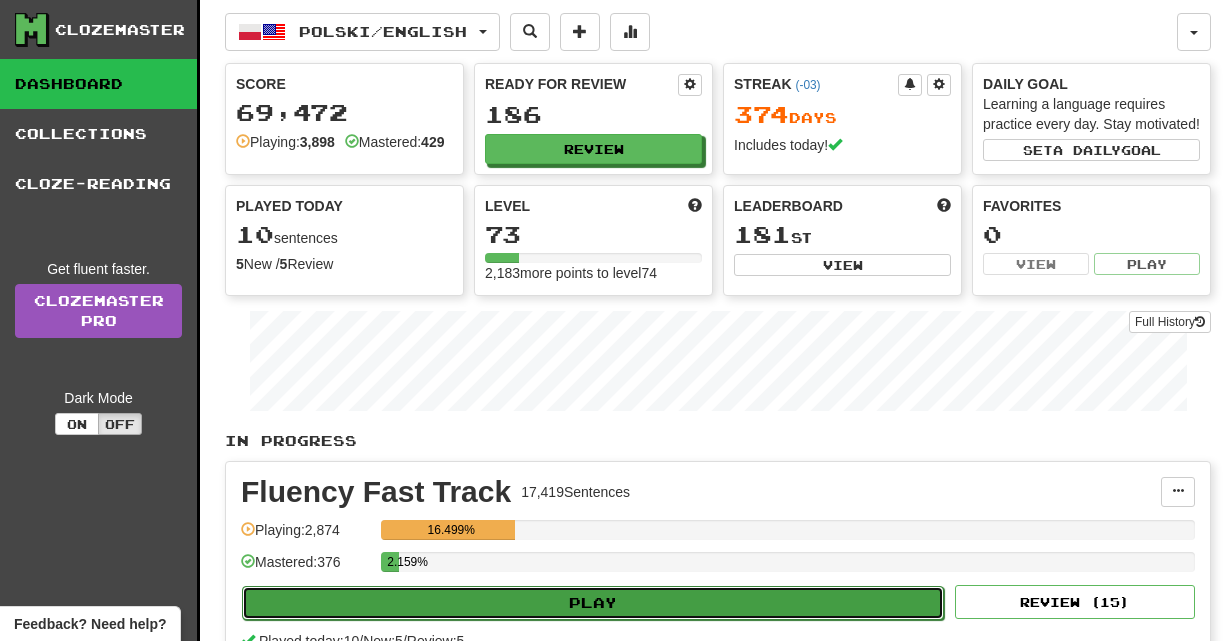 click on "Play" at bounding box center [593, 603] 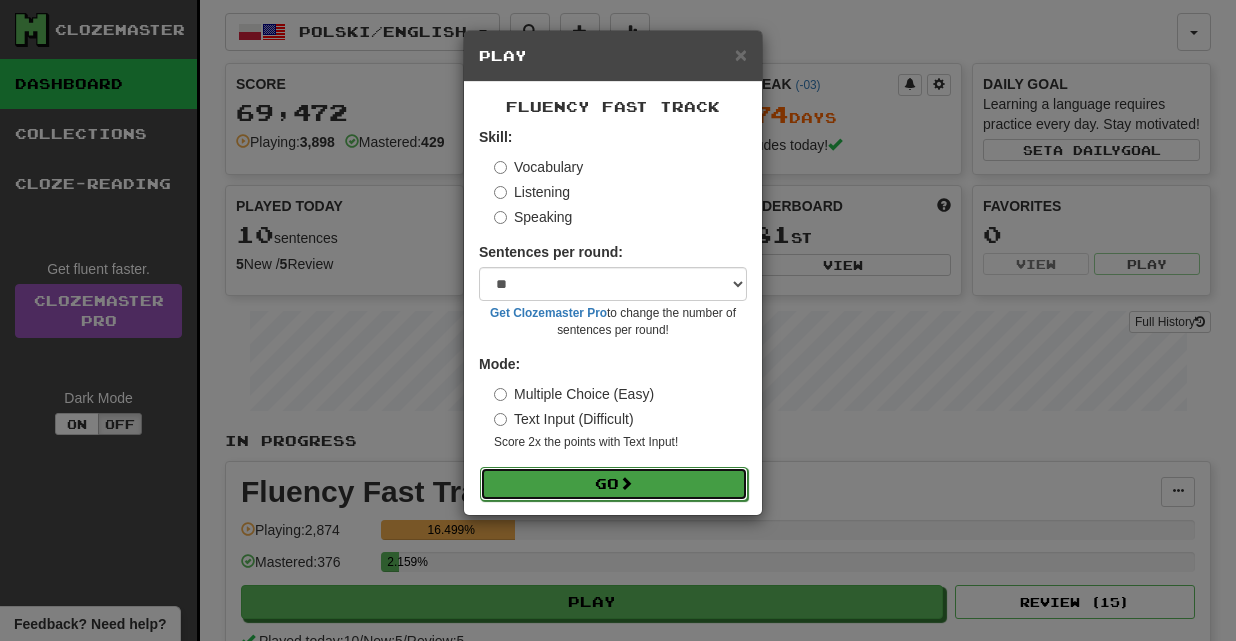 click on "Go" at bounding box center [614, 484] 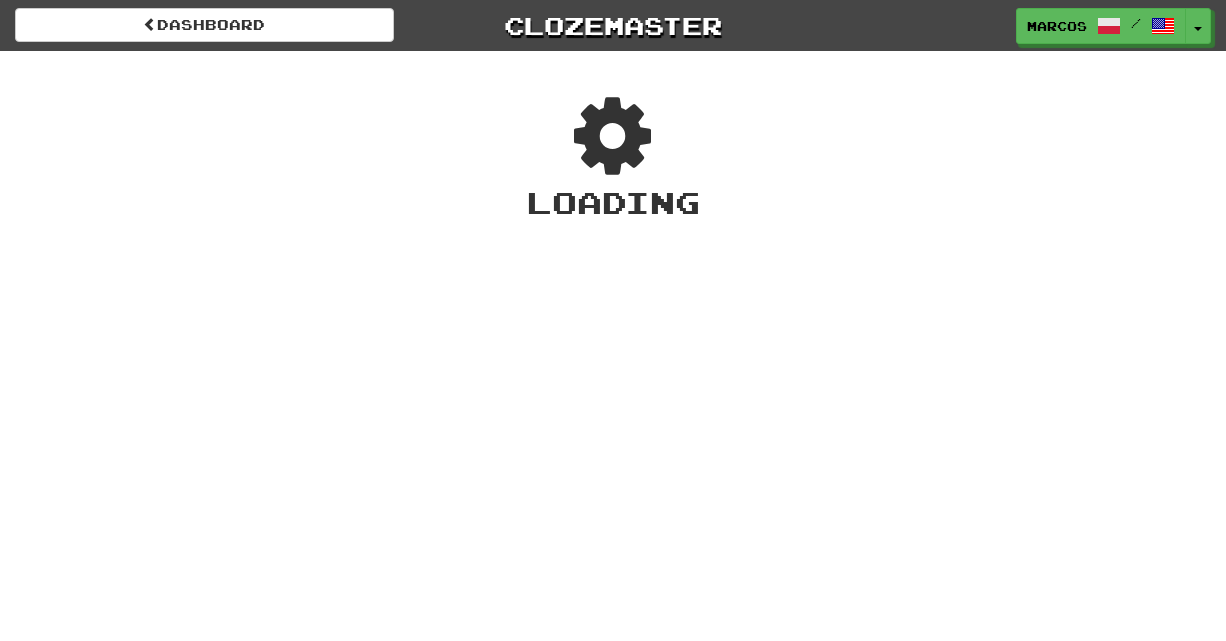 scroll, scrollTop: 0, scrollLeft: 0, axis: both 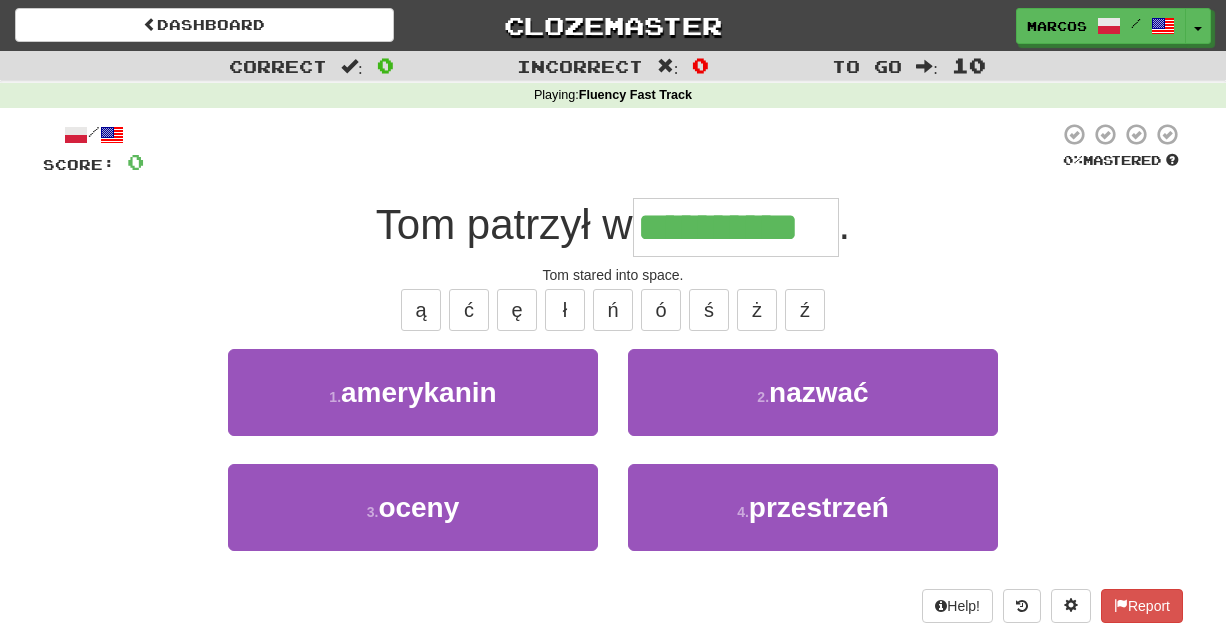 type on "**********" 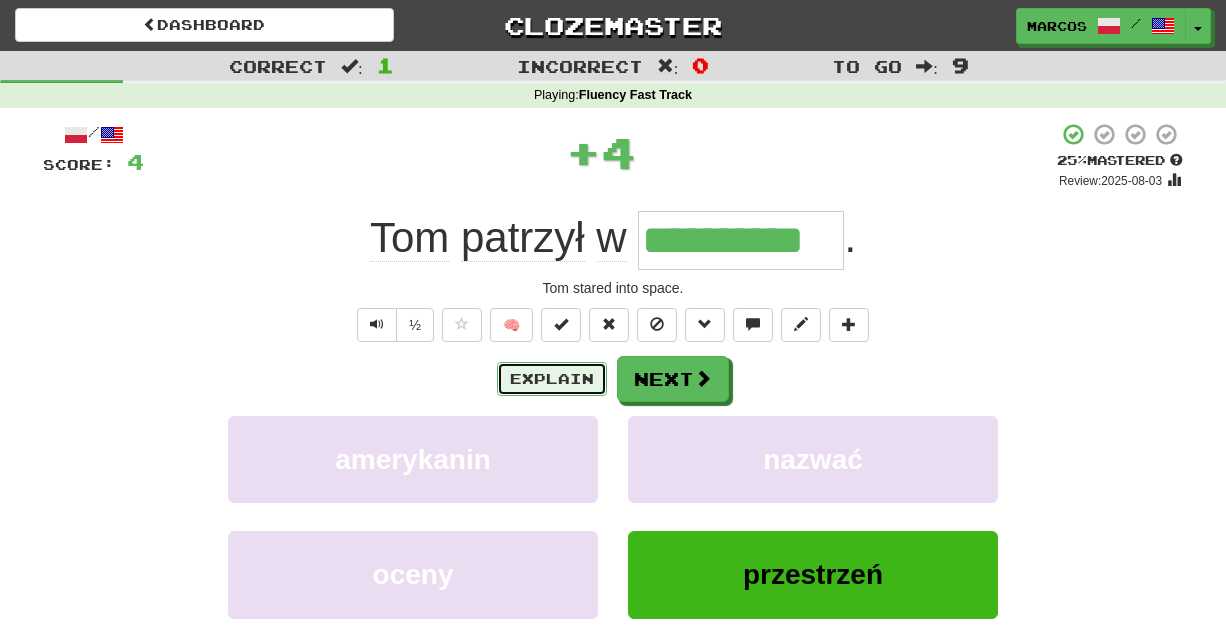 click on "Explain" at bounding box center (552, 379) 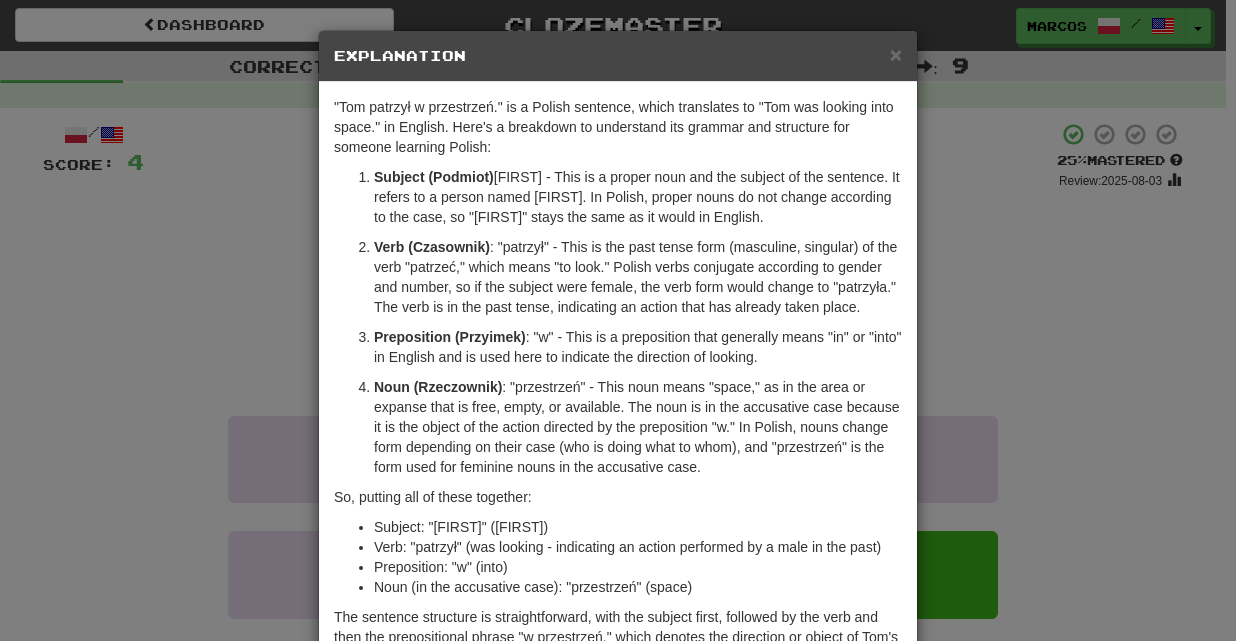 click on "× Explanation "Tom patrzył w przestrzeń." is a Polish sentence, which translates to "Tom was looking into space." in English. Here's a breakdown to understand its grammar and structure for someone learning Polish:
Subject (Podmiot) : "Tom" - This is a proper noun and the subject of the sentence. It refers to a person named Tom. In Polish, proper nouns do not change according to the case, so "Tom" stays the same as it would in English.
Verb (Czasownik) : "patrzył" - This is the past tense form (masculine, singular) of the verb "patrzeć," which means "to look." Polish verbs conjugate according to gender and number, so if the subject were female, the verb form would change to "patrzyła." The verb is in the past tense, indicating an action that has already taken place.
Preposition (Przyimek) : "w" - This is a preposition that generally means "in" or "into" in English and is used here to indicate the direction of looking.
Noun (Rzeczownik)
So, putting all of these together:" at bounding box center (618, 320) 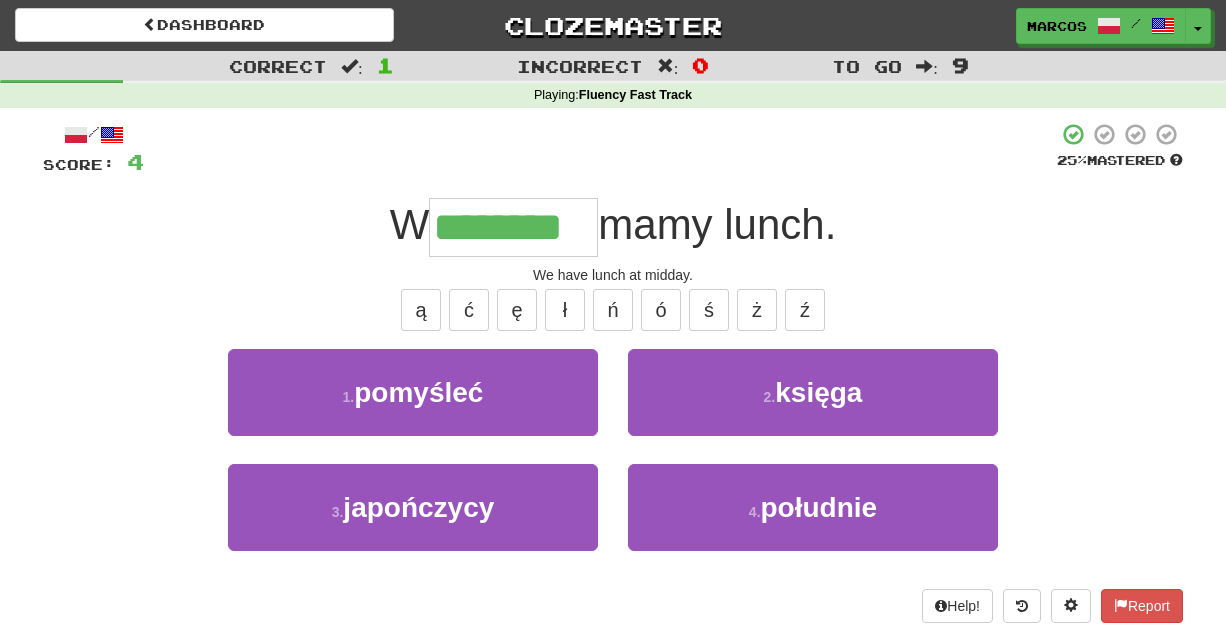 type on "********" 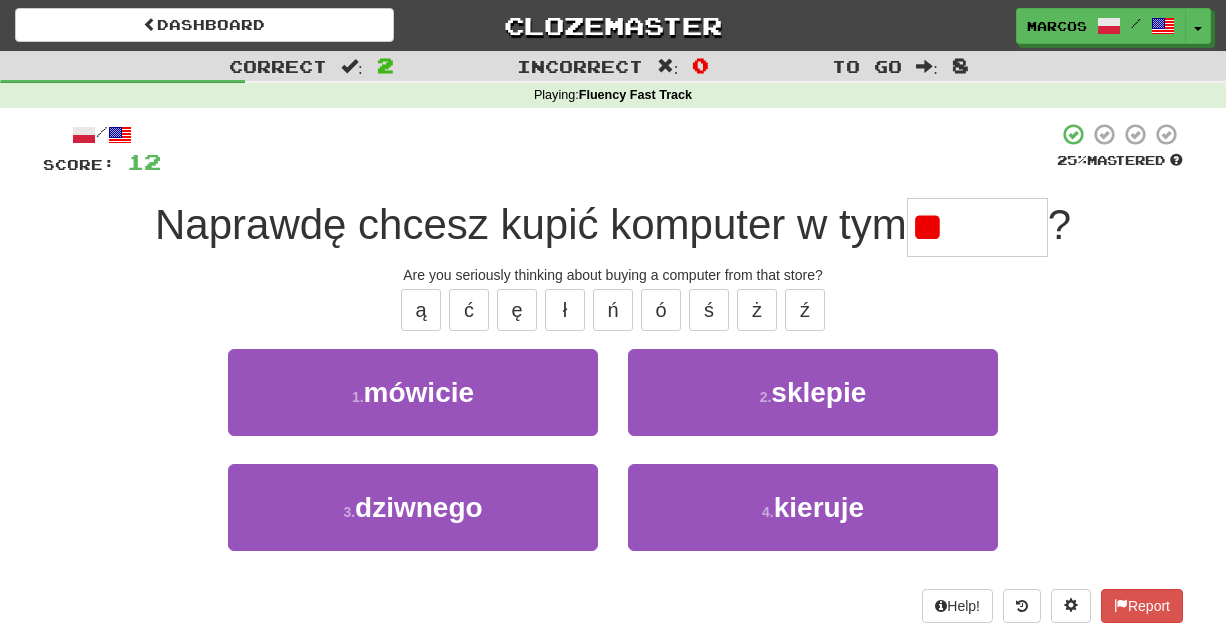 type on "*" 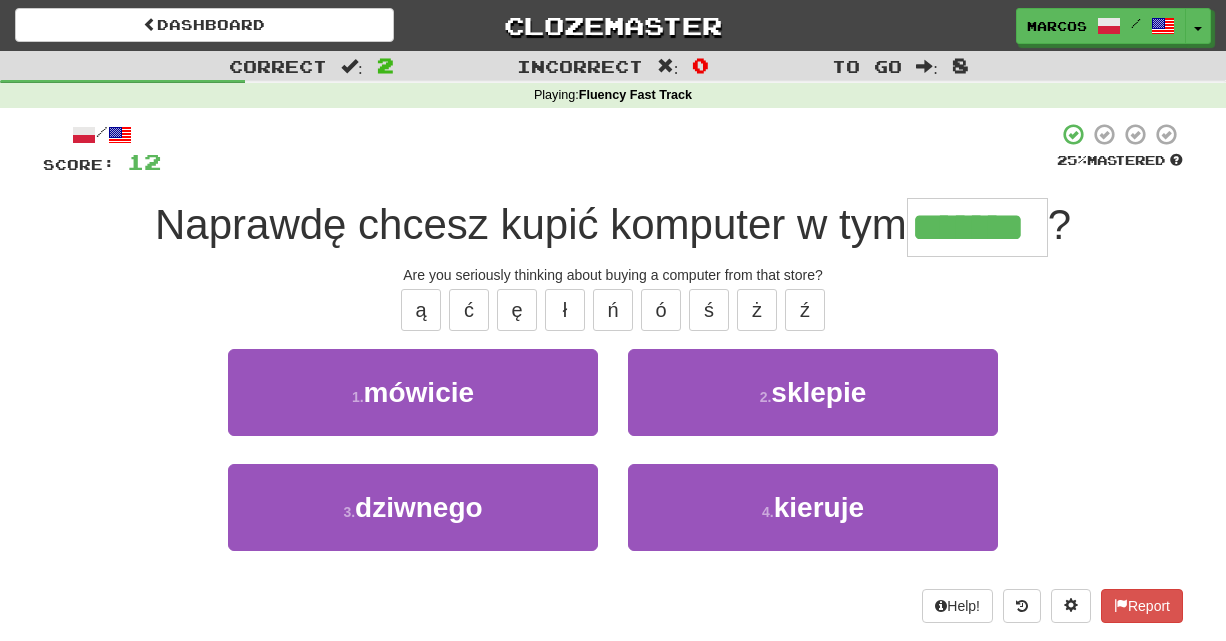 type on "*******" 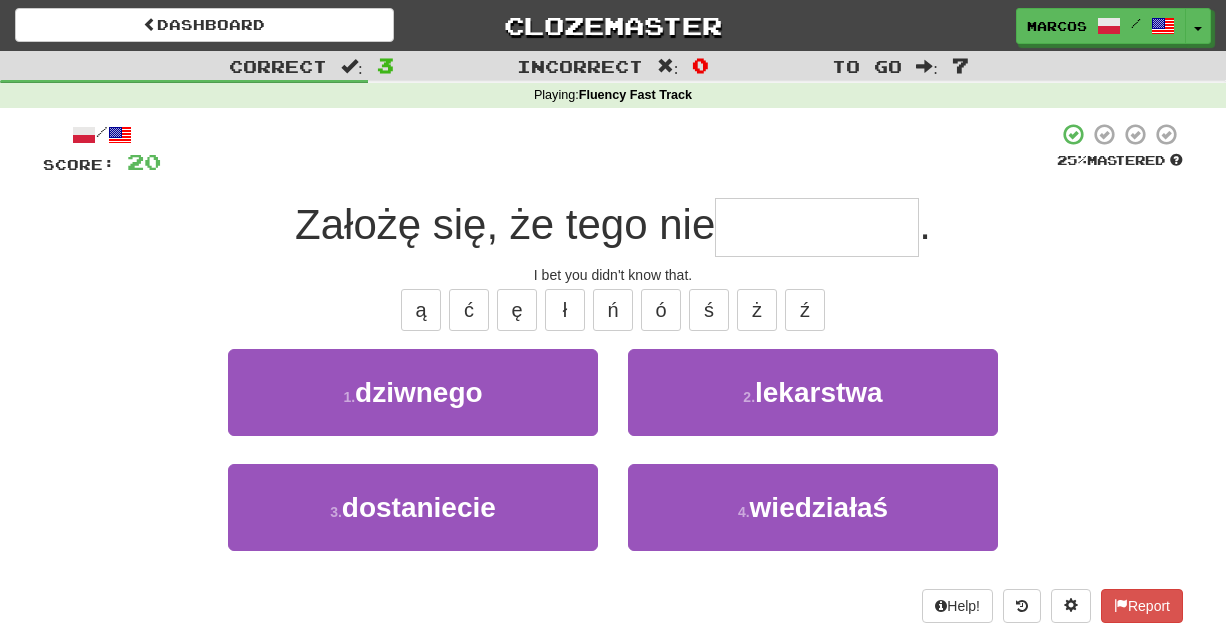 type on "*" 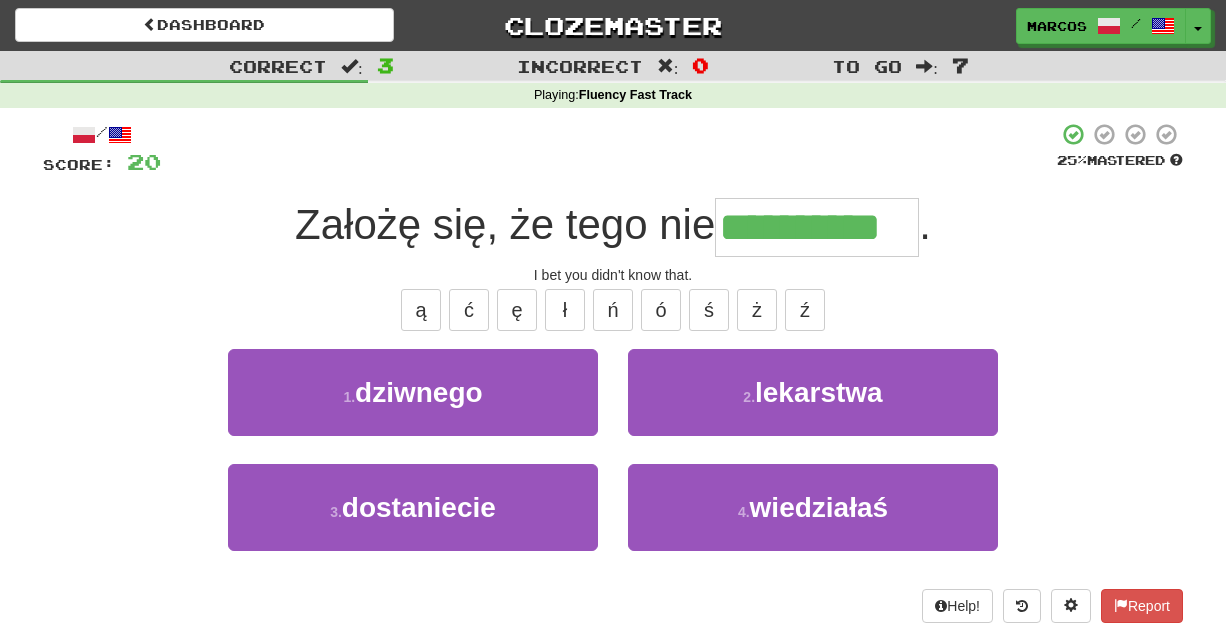 type on "**********" 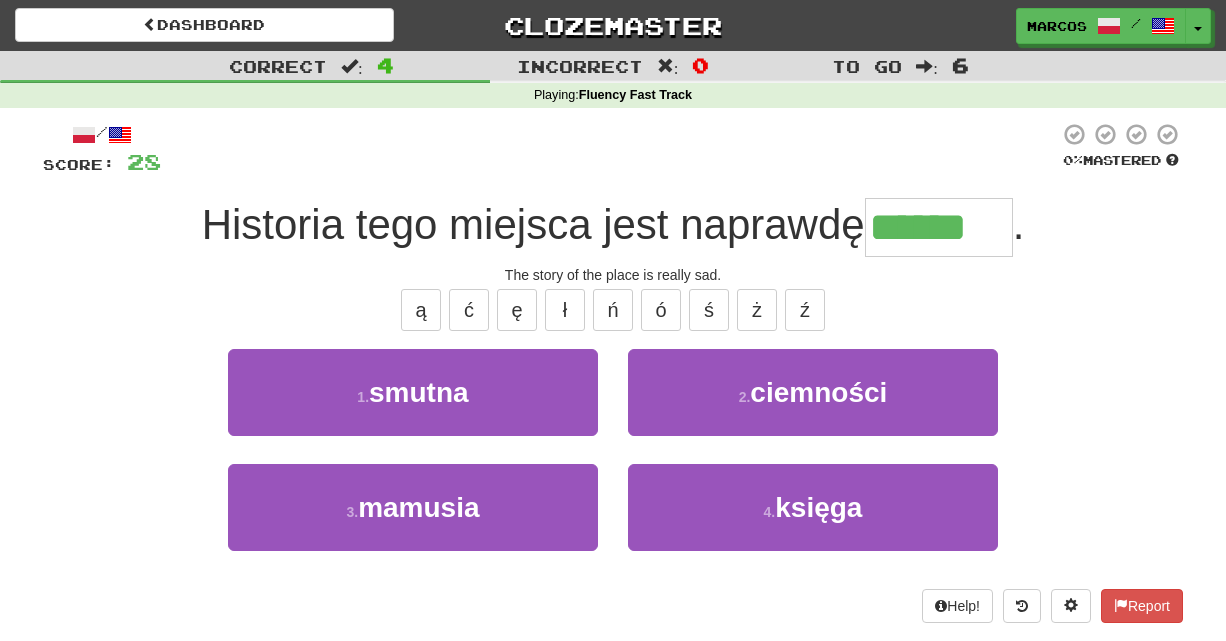 type on "******" 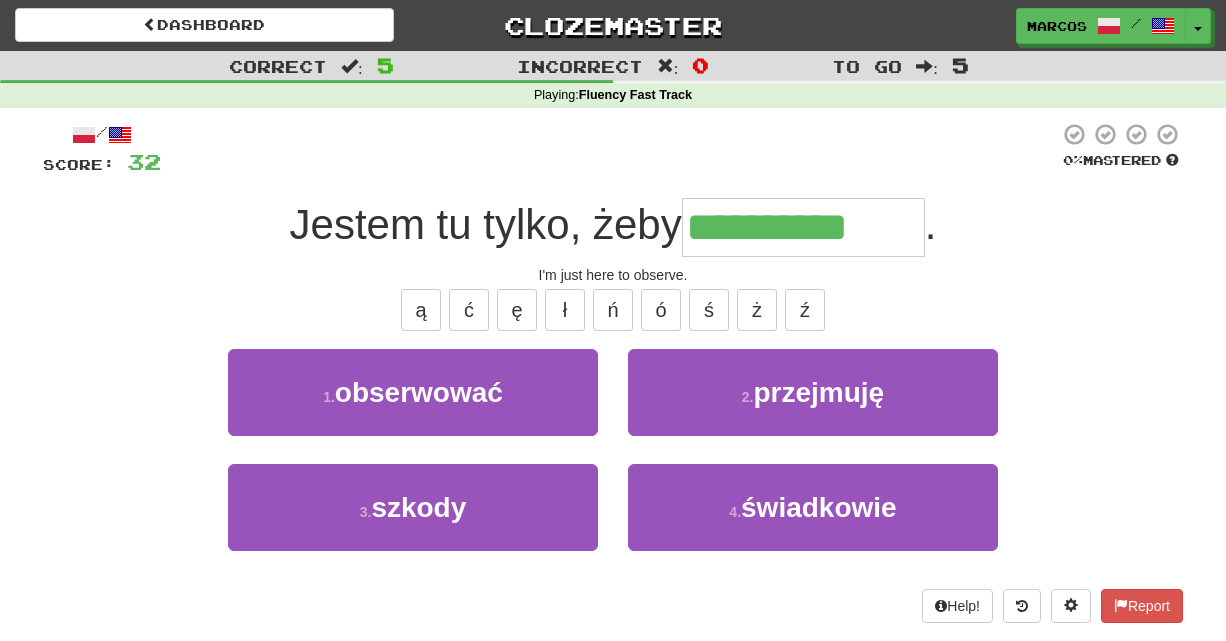 type on "**********" 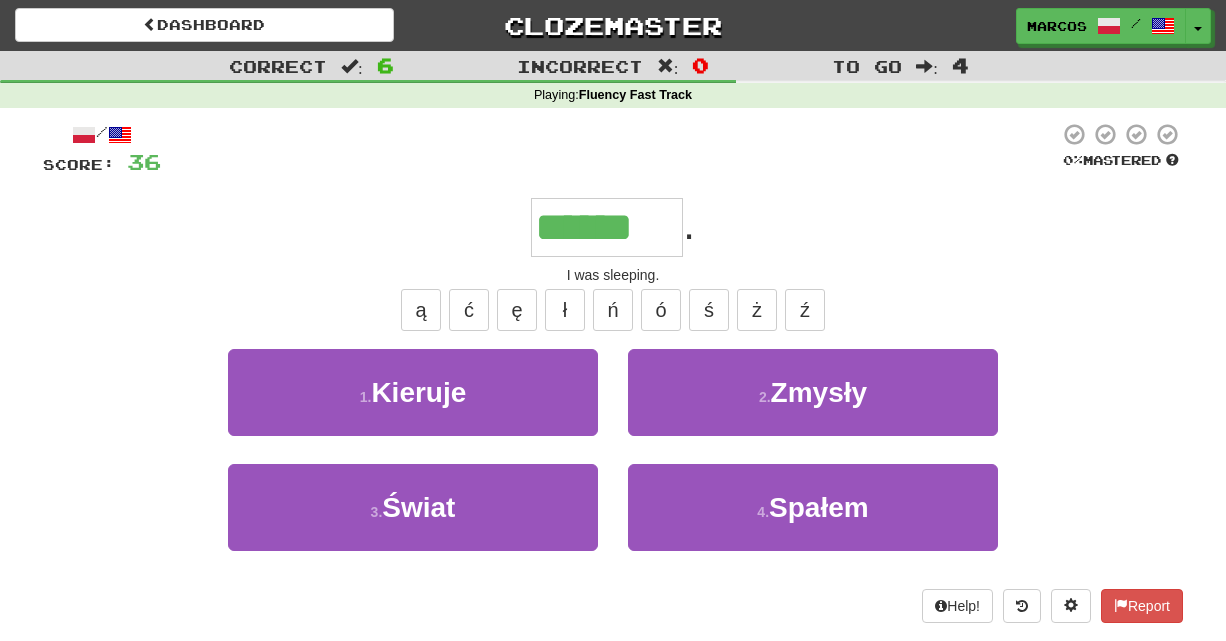 type on "******" 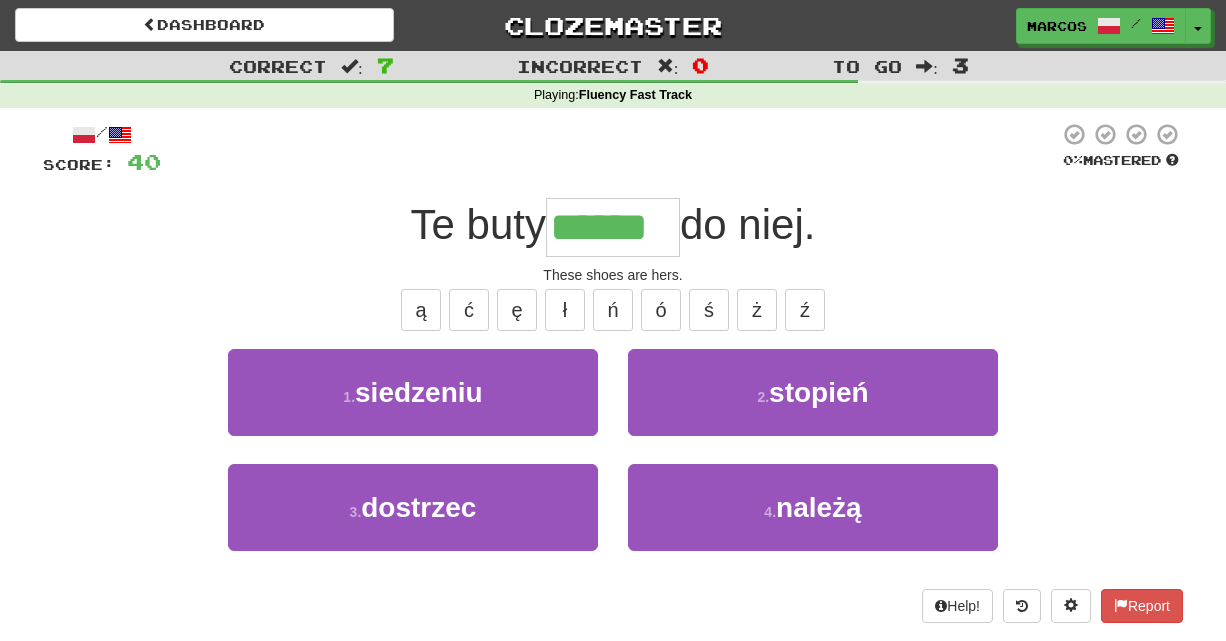 type on "******" 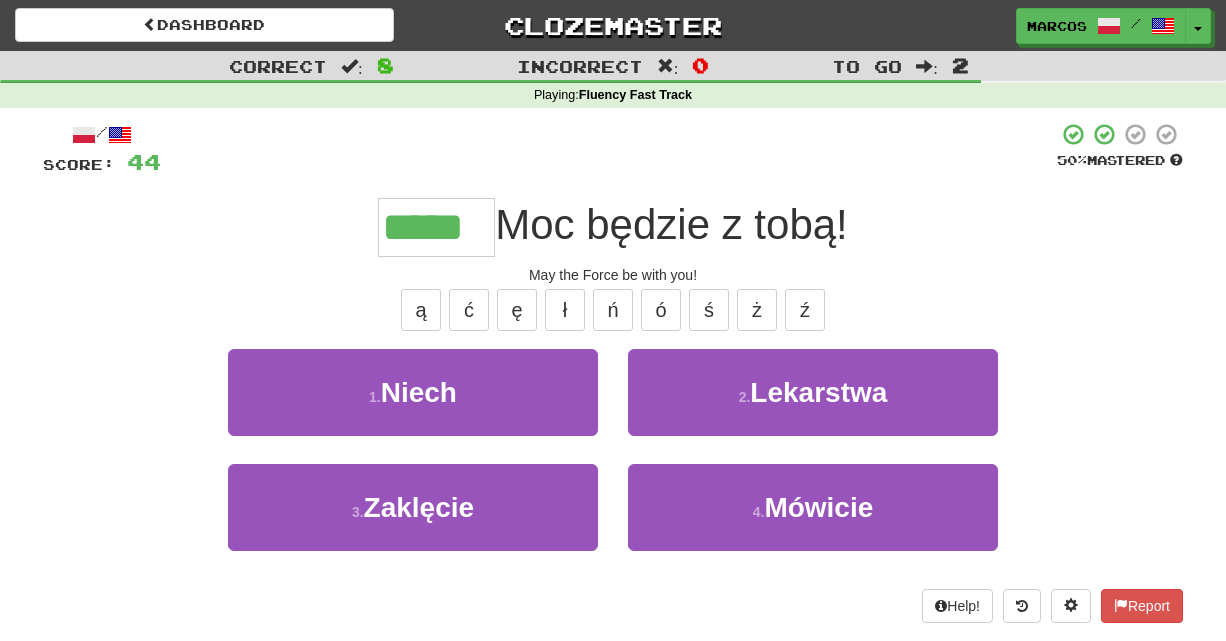 type on "*****" 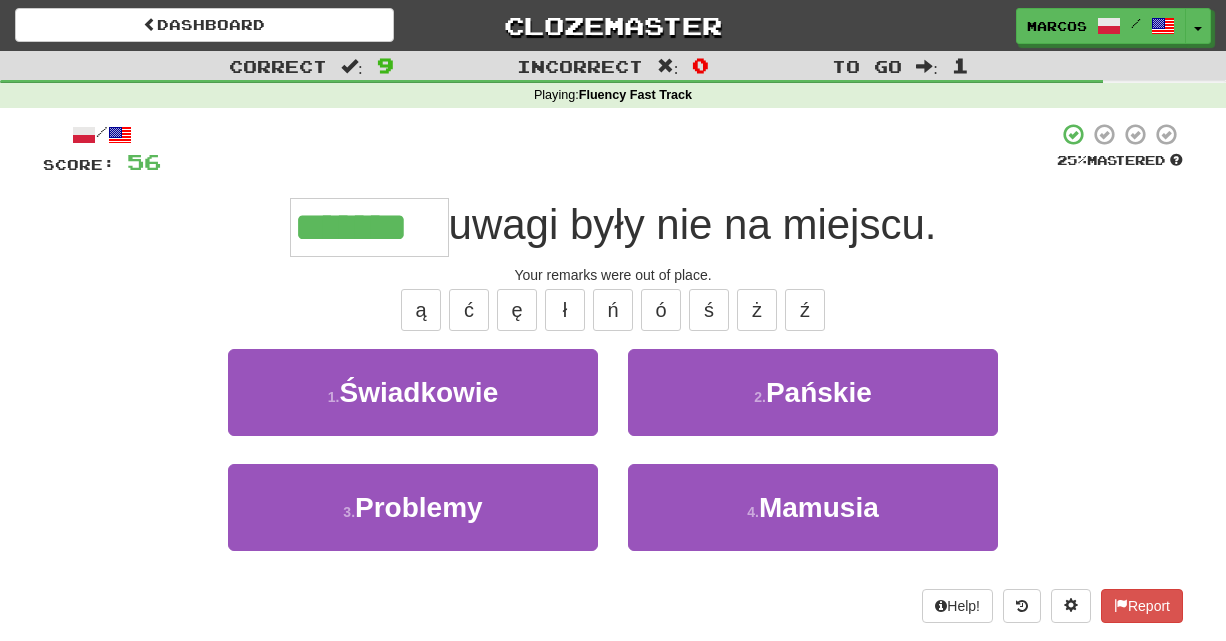type on "*******" 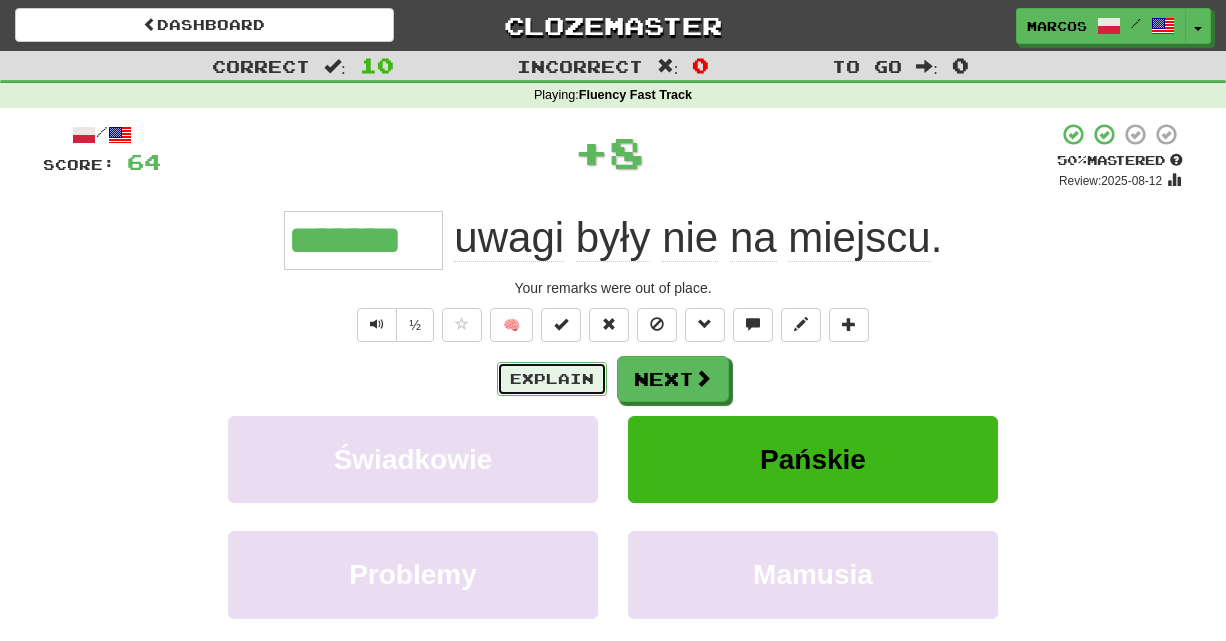 click on "Explain" at bounding box center [552, 379] 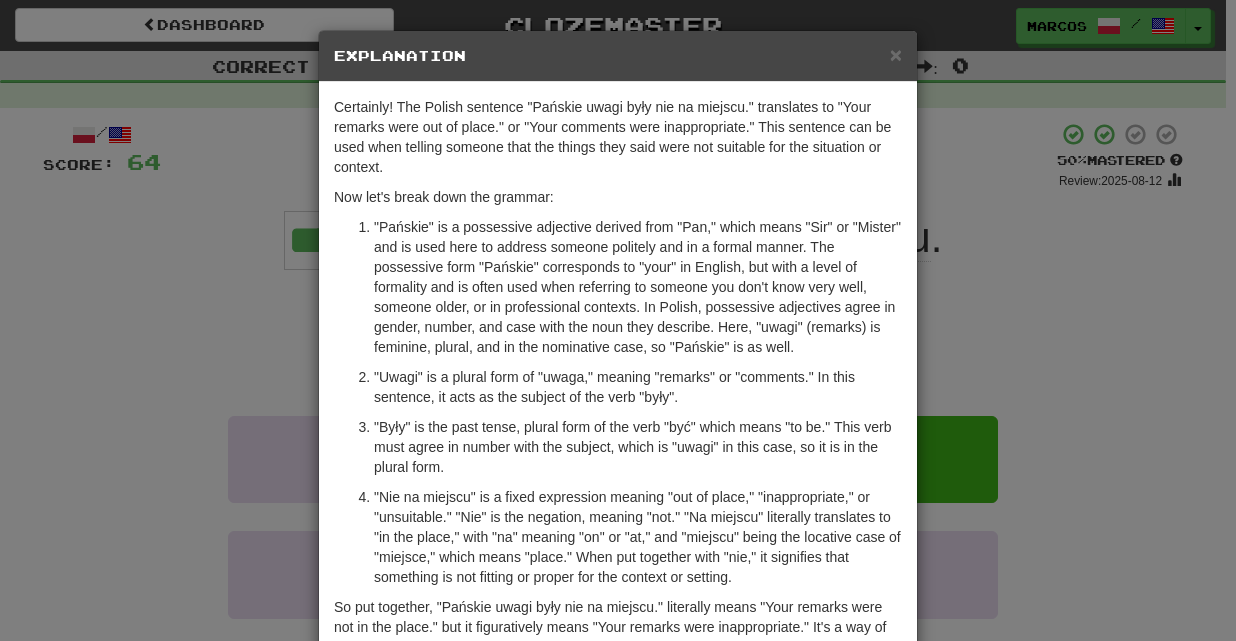 click on "× Explanation Certainly! The Polish sentence "Pańskie uwagi były nie na miejscu." translates to "Your remarks were out of place." or "Your comments were inappropriate." This sentence can be used when telling someone that the things they said were not suitable for the situation or context.
Now let's break down the grammar:
"Pańskie" is a possessive adjective derived from "Pan," which means "Sir" or "Mister" and is used here to address someone politely and in a formal manner. The possessive form "Pańskie" corresponds to "your" in English, but with a level of formality and is often used when referring to someone you don't know very well, someone older, or in professional contexts. In Polish, possessive adjectives agree in gender, number, and case with the noun they describe. Here, "uwagi" (remarks) is feminine, plural, and in the nominative case, so "Pańskie" is as well.
In beta. Generated by ChatGPT. Like it? Hate it?  Let us know ! Close" at bounding box center (618, 320) 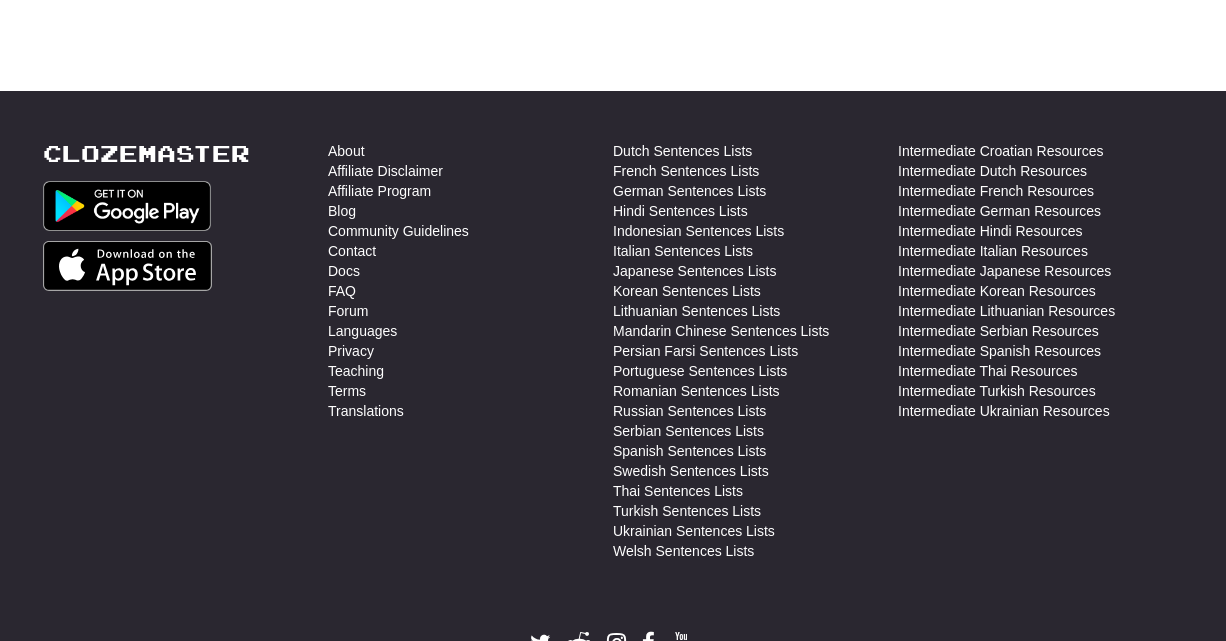 scroll, scrollTop: 560, scrollLeft: 0, axis: vertical 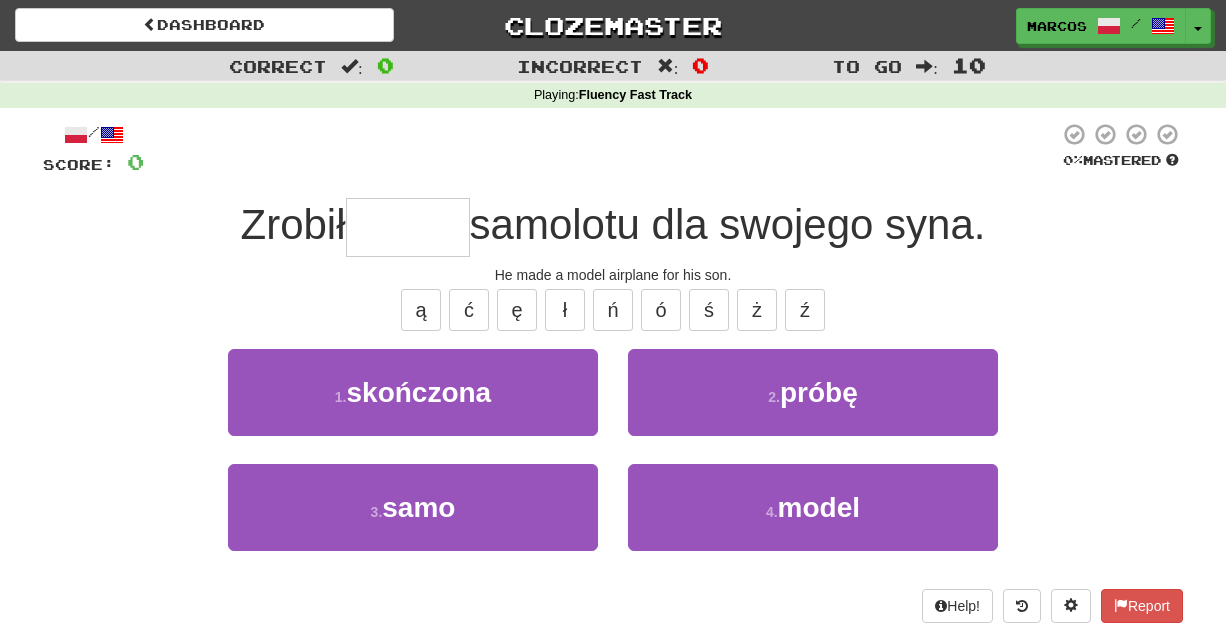 type on "*" 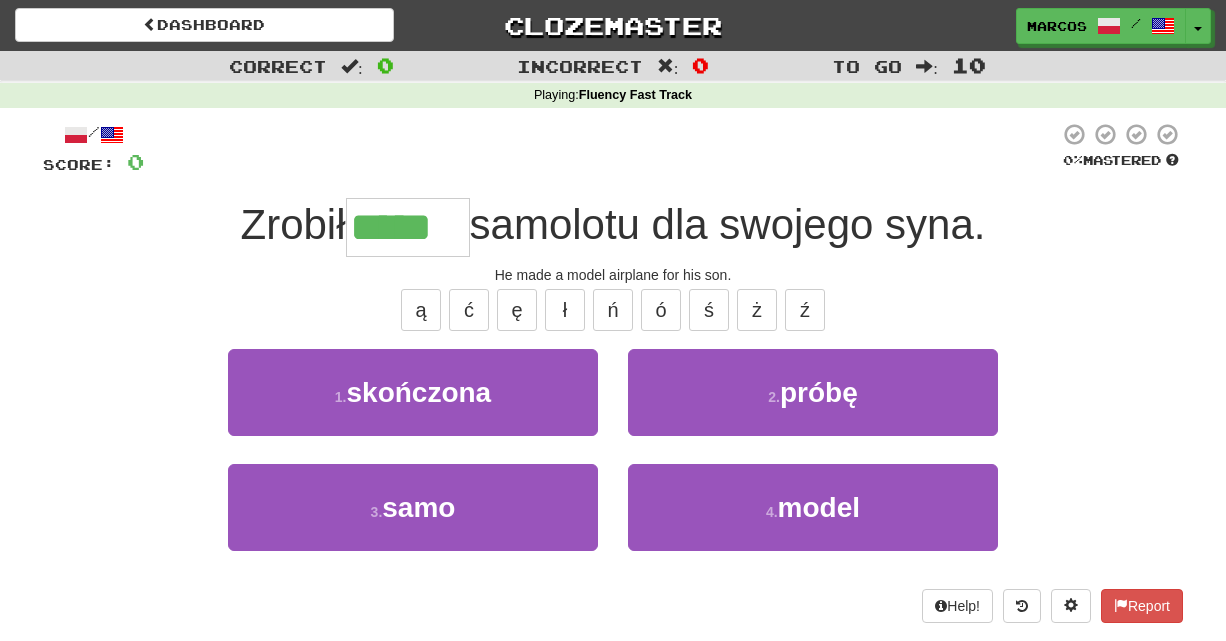 type on "*****" 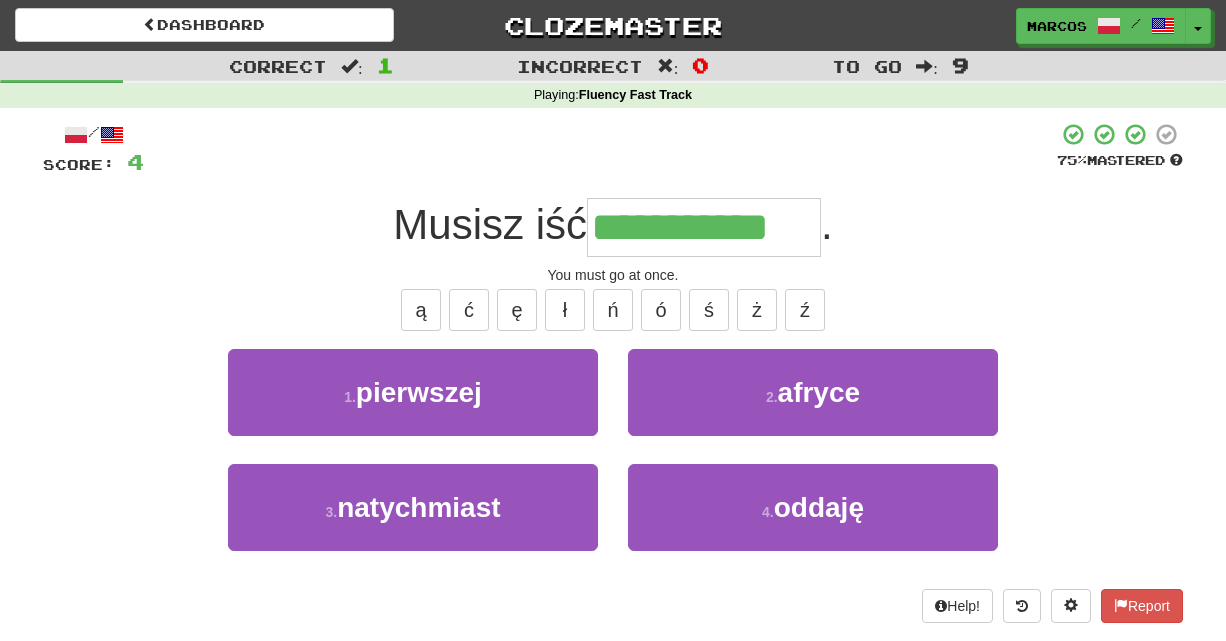 type on "**********" 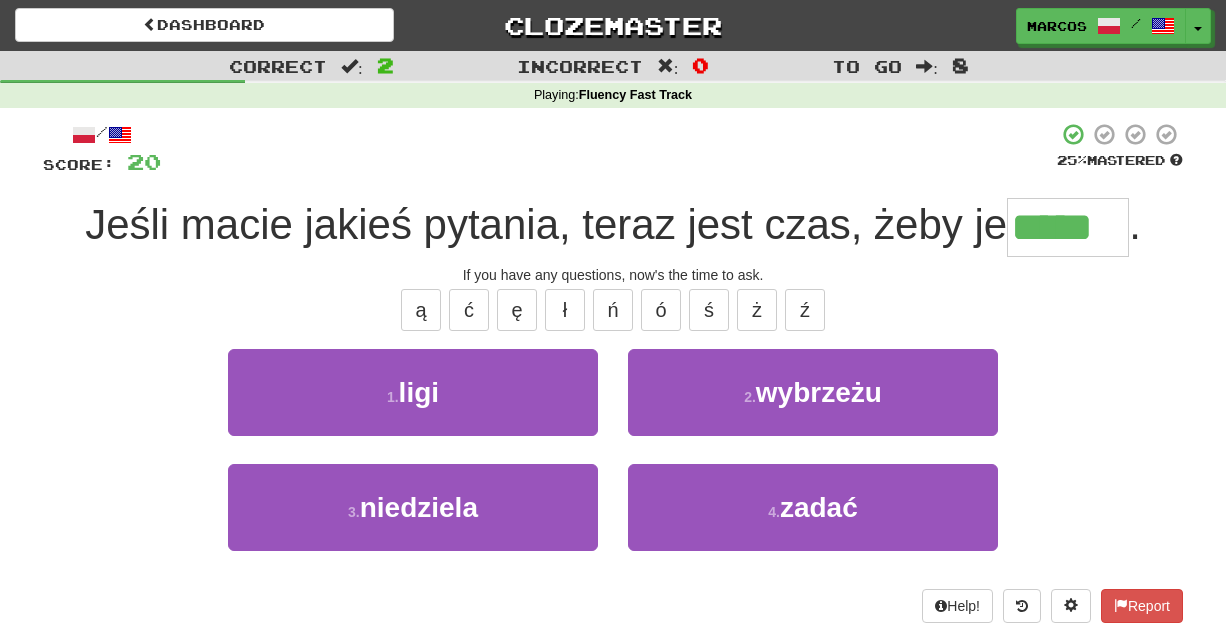 type on "*****" 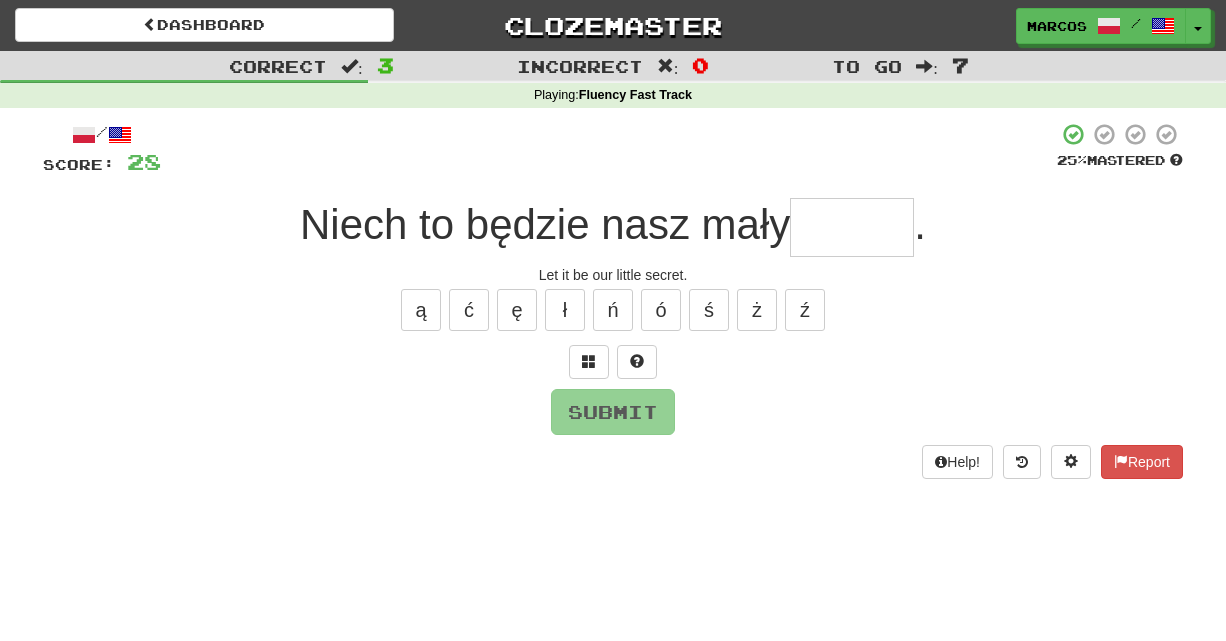 type on "*" 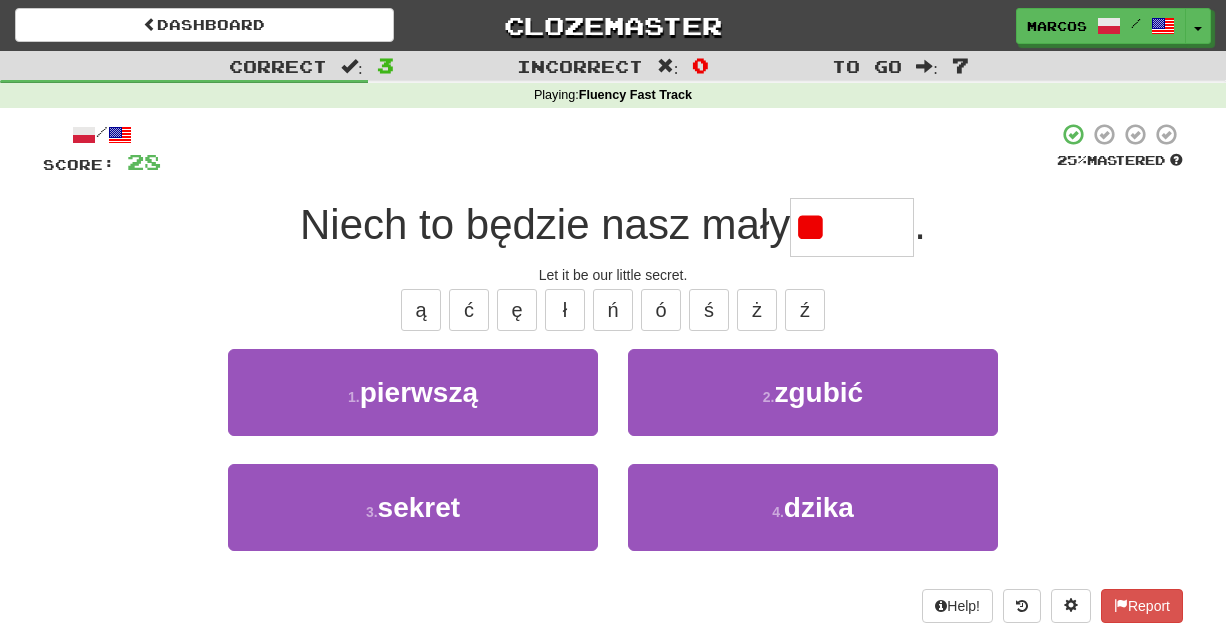 type on "*" 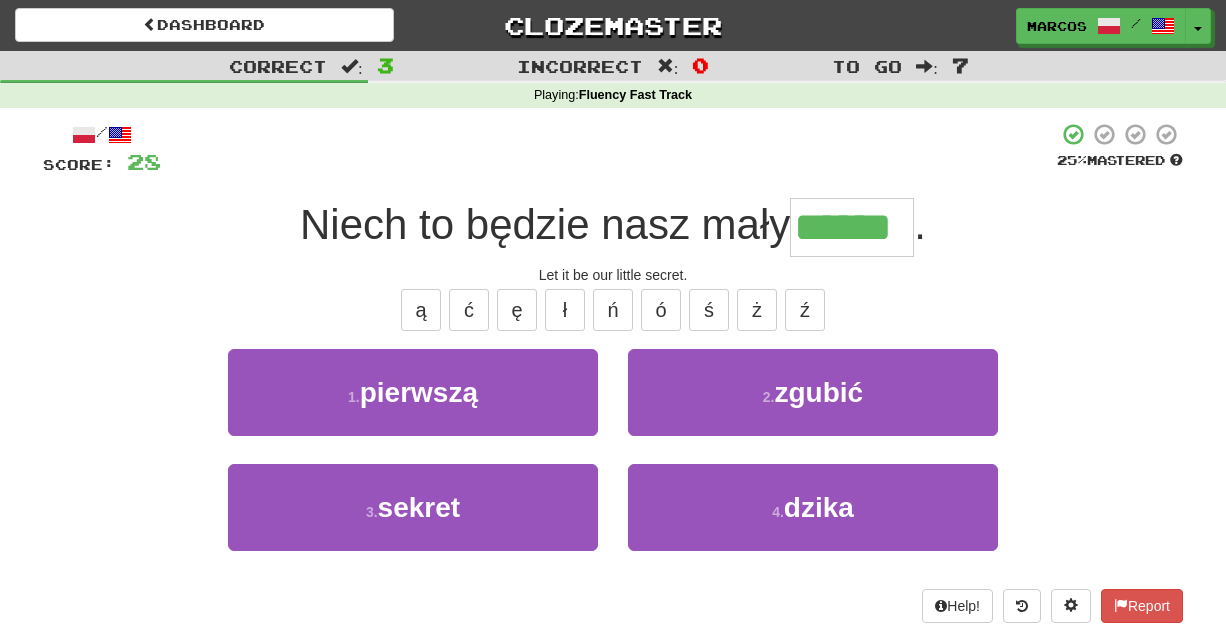 type on "******" 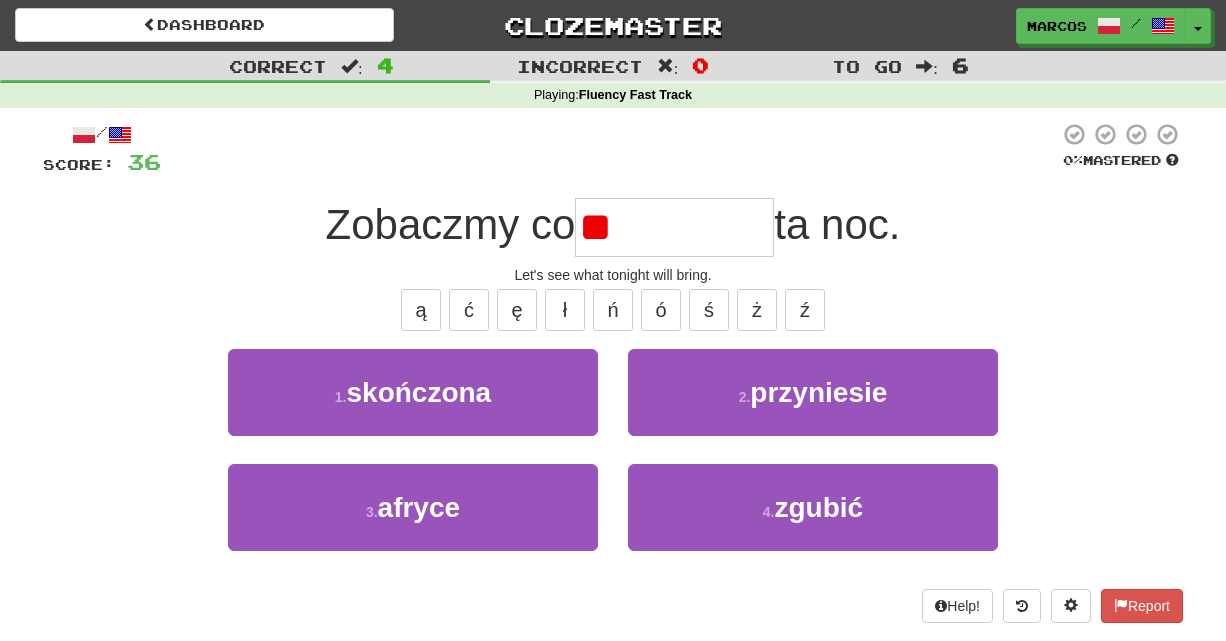 type on "*" 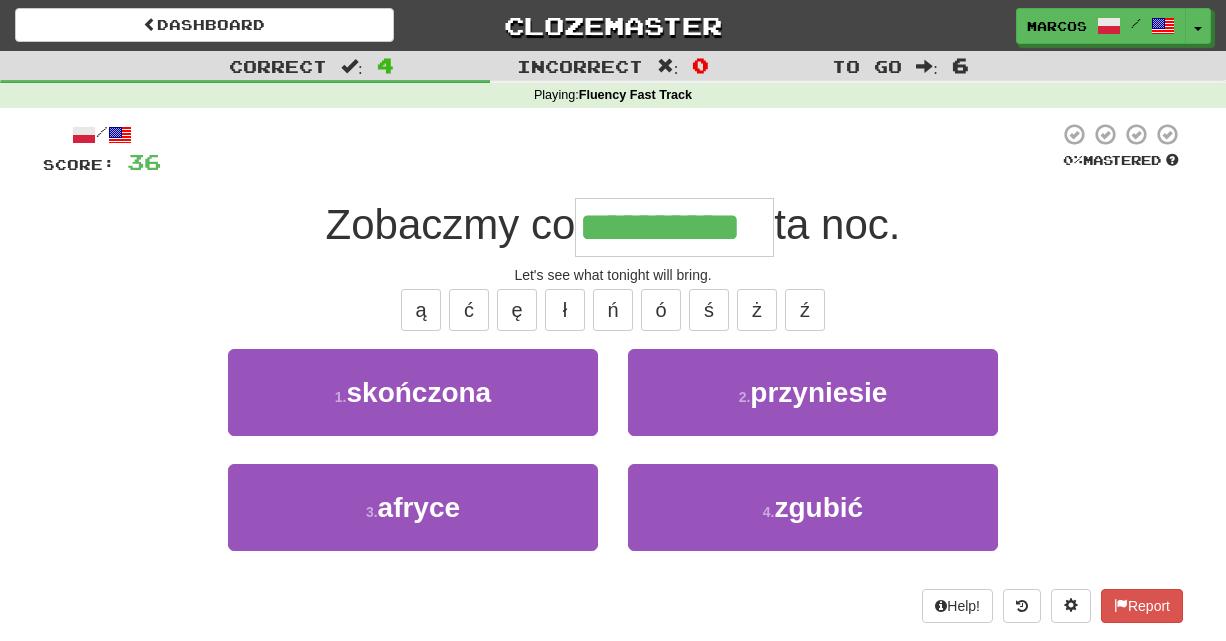 type on "**********" 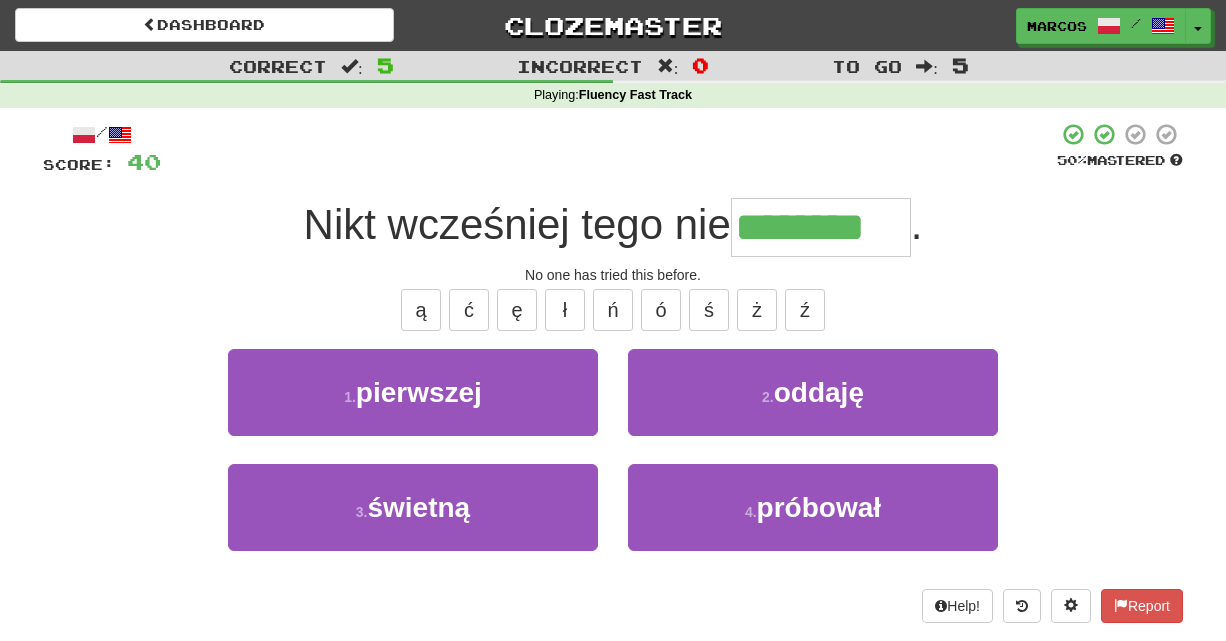 type on "********" 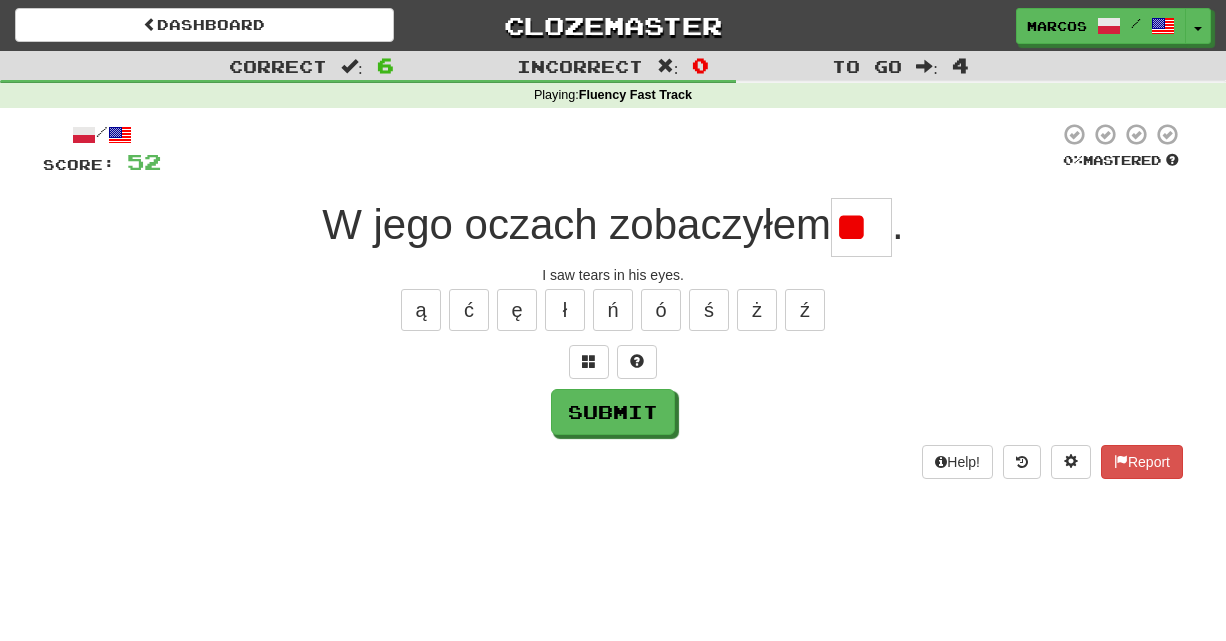 type on "*" 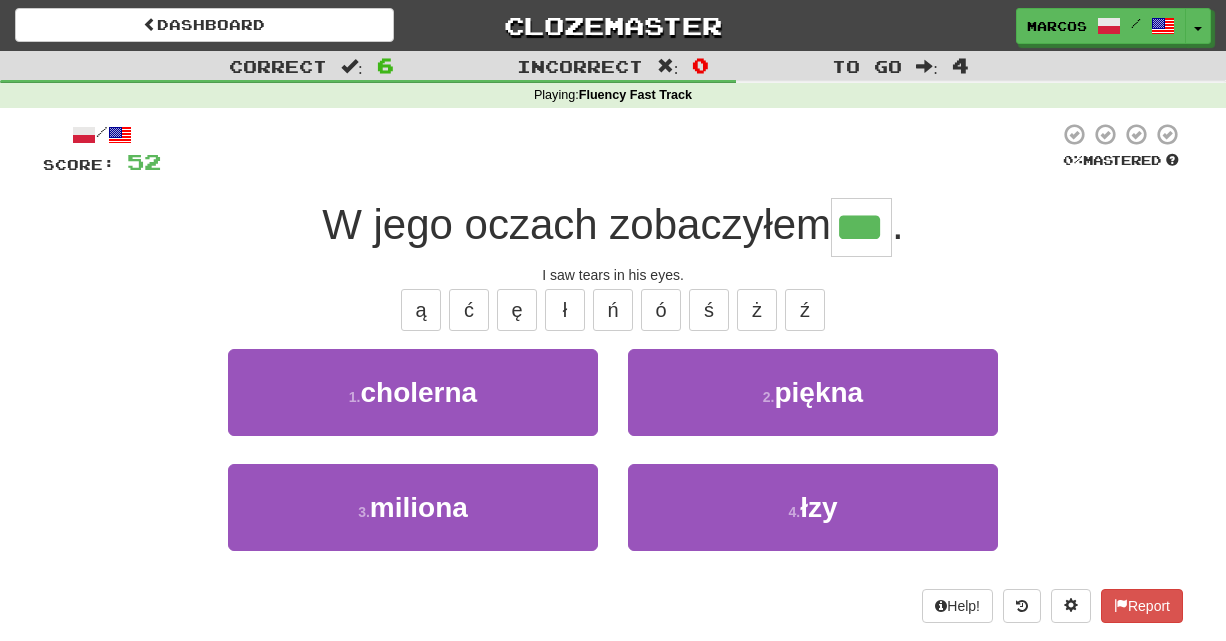 type on "***" 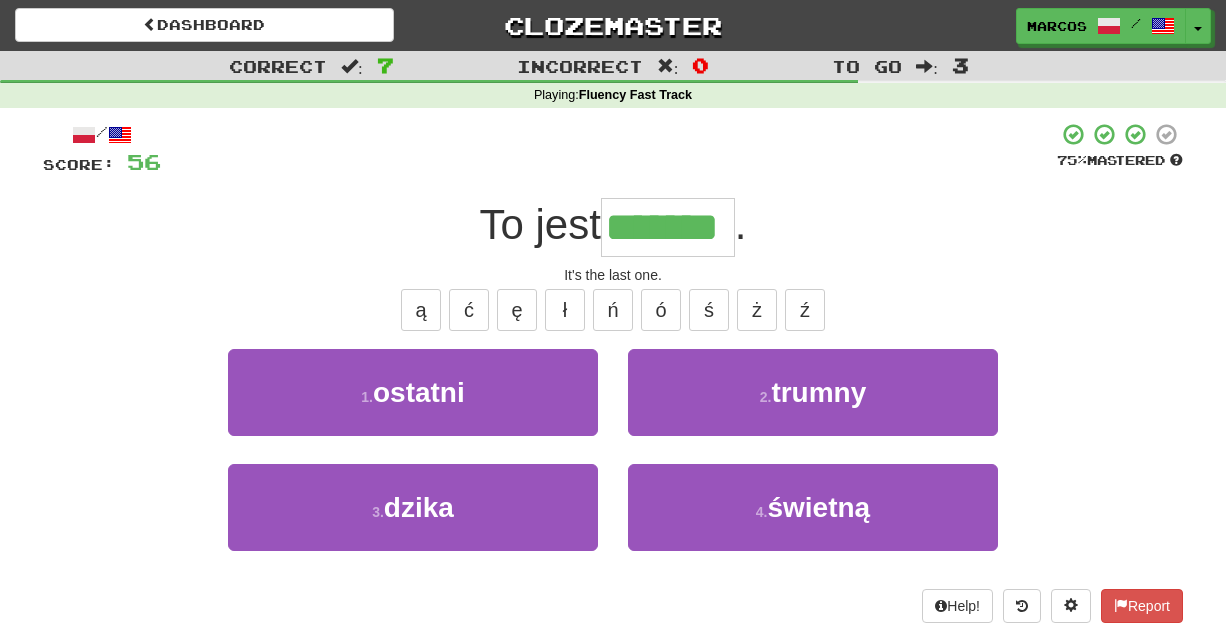 type on "*******" 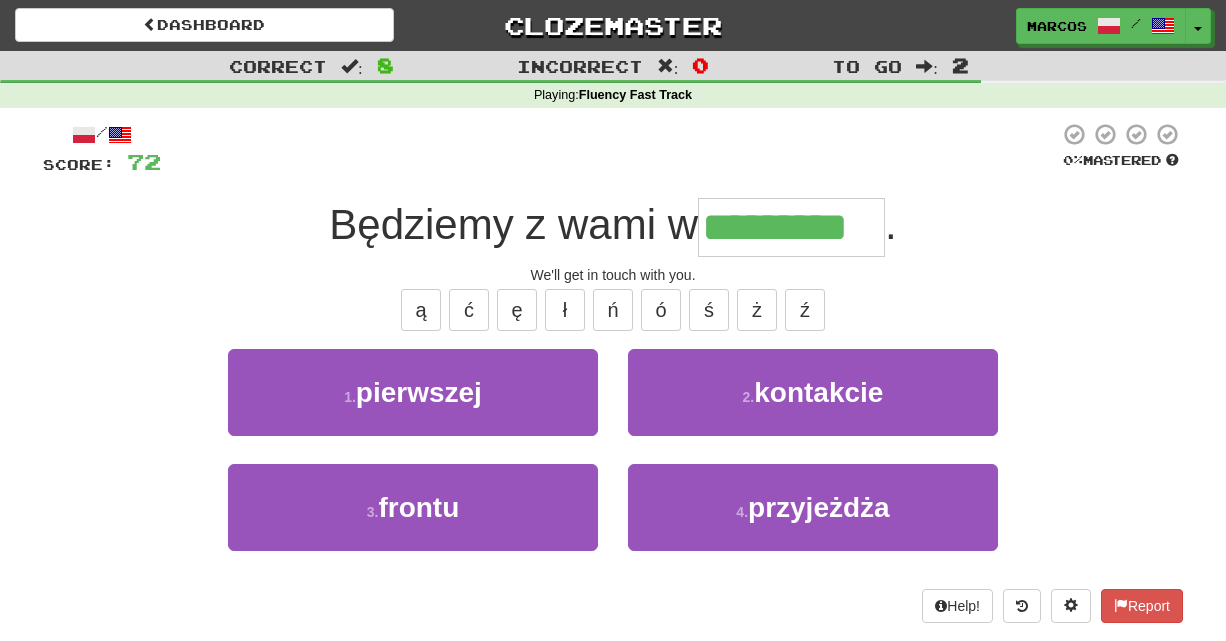 type on "*********" 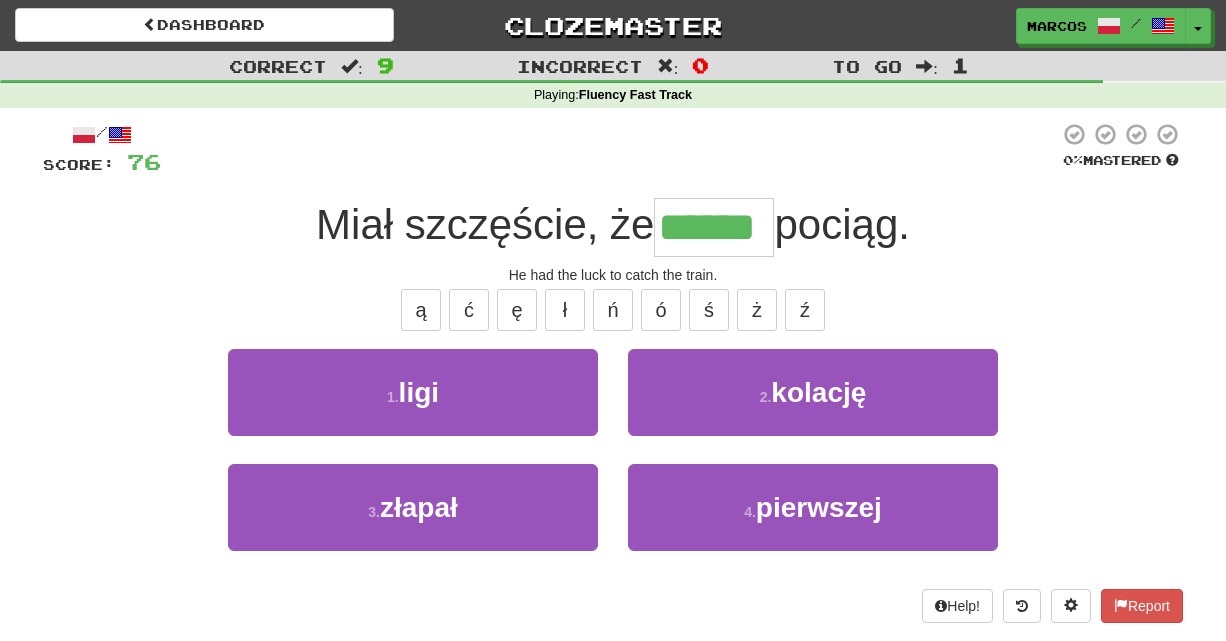 type on "******" 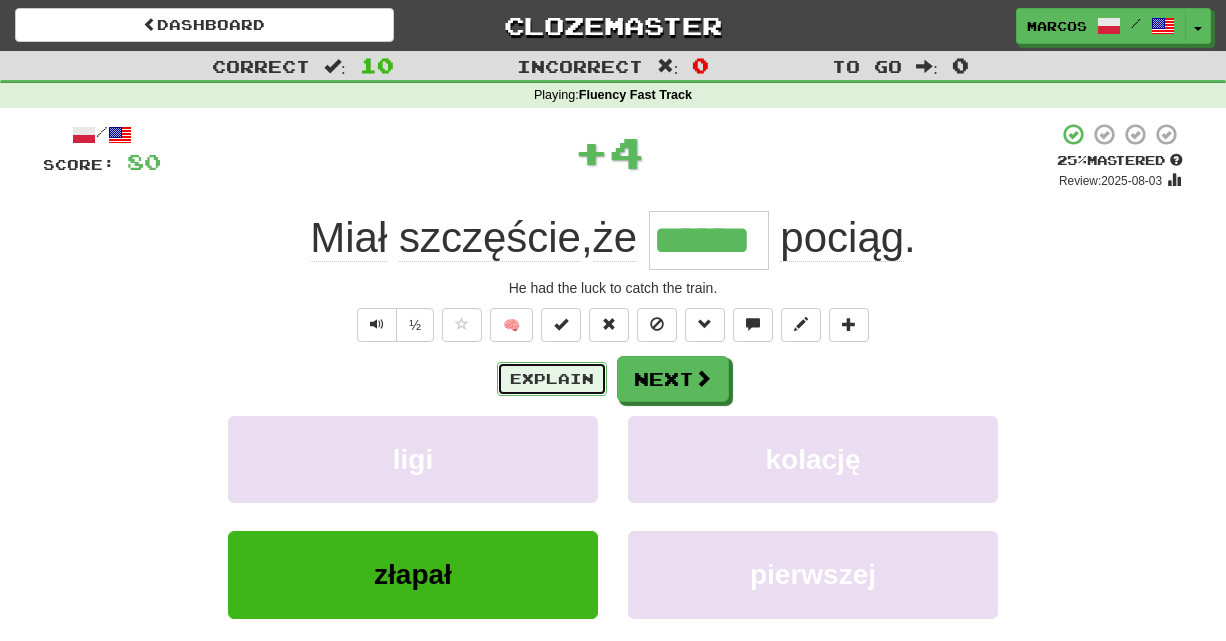 click on "Explain" at bounding box center [552, 379] 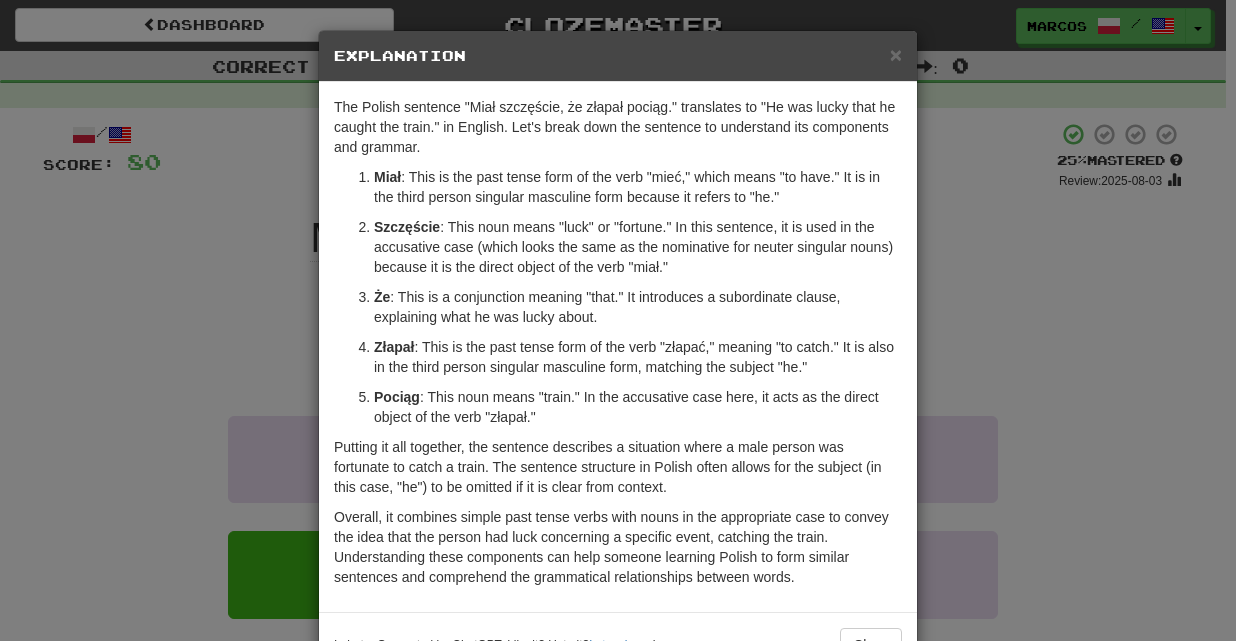 click on "× Explanation The Polish sentence "Miał szczęście, że złapał pociąg." translates to "He was lucky that he caught the train." in English. Let's break down the sentence to understand its components and grammar.
Miał : This is the past tense form of the verb "mieć," which means "to have." It is in the third person singular masculine form because it refers to "he."
Szczęście : This noun means "luck" or "fortune." In this sentence, it is used in the accusative case (which looks the same as the nominative for neuter singular nouns) because it is the direct object of the verb "miał."
Że : This is a conjunction meaning "that." It introduces a subordinate clause, explaining what he was lucky about.
Złapał : This is the past tense form of the verb "złapać," meaning "to catch." It is also in the third person singular masculine form, matching the subject "he."
Pociąg
In beta. Generated by ChatGPT. Like it? Hate it?  Let us know ! Close" at bounding box center [618, 320] 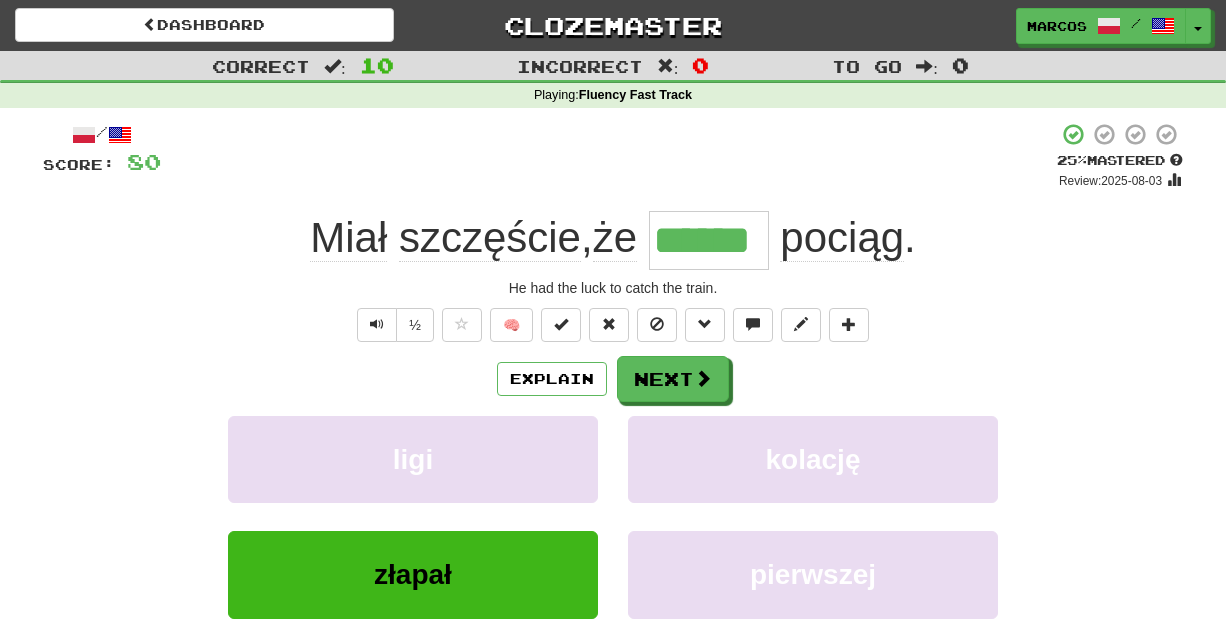 click on "½ 🧠" at bounding box center (613, 325) 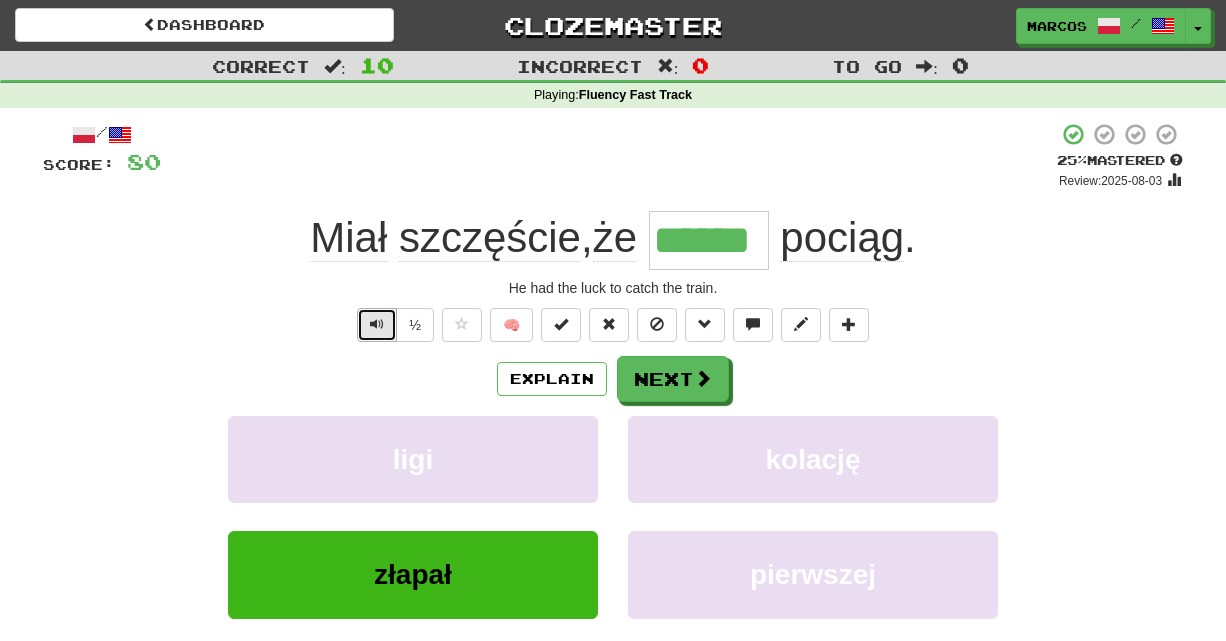 click at bounding box center [377, 325] 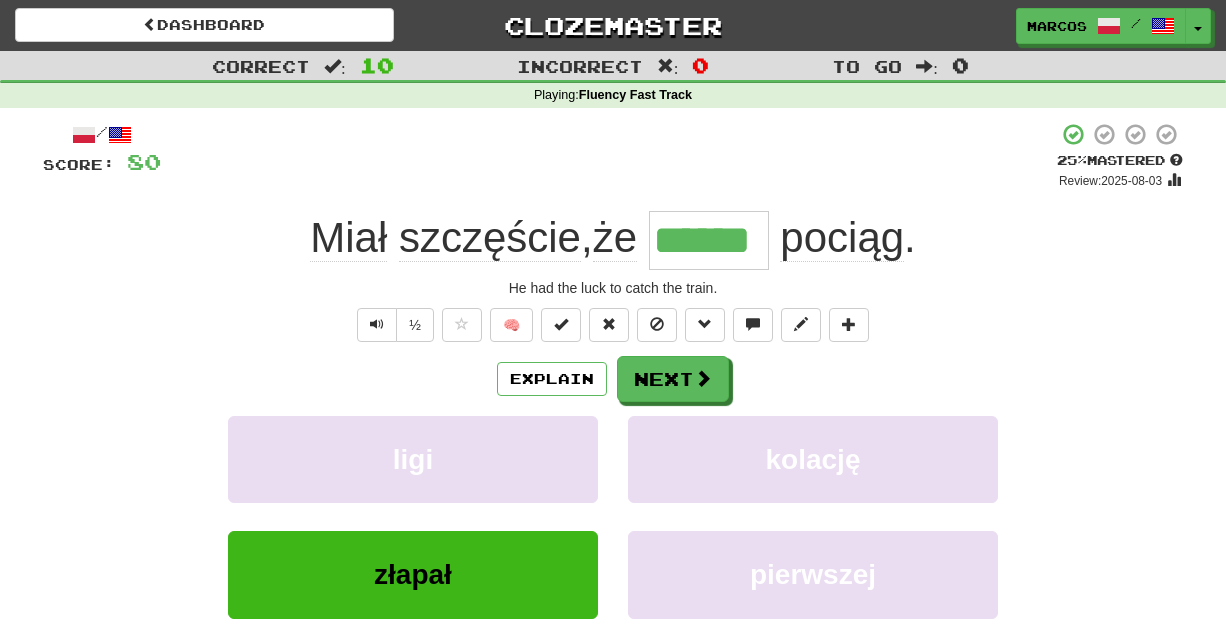 click on "½ 🧠" at bounding box center [613, 325] 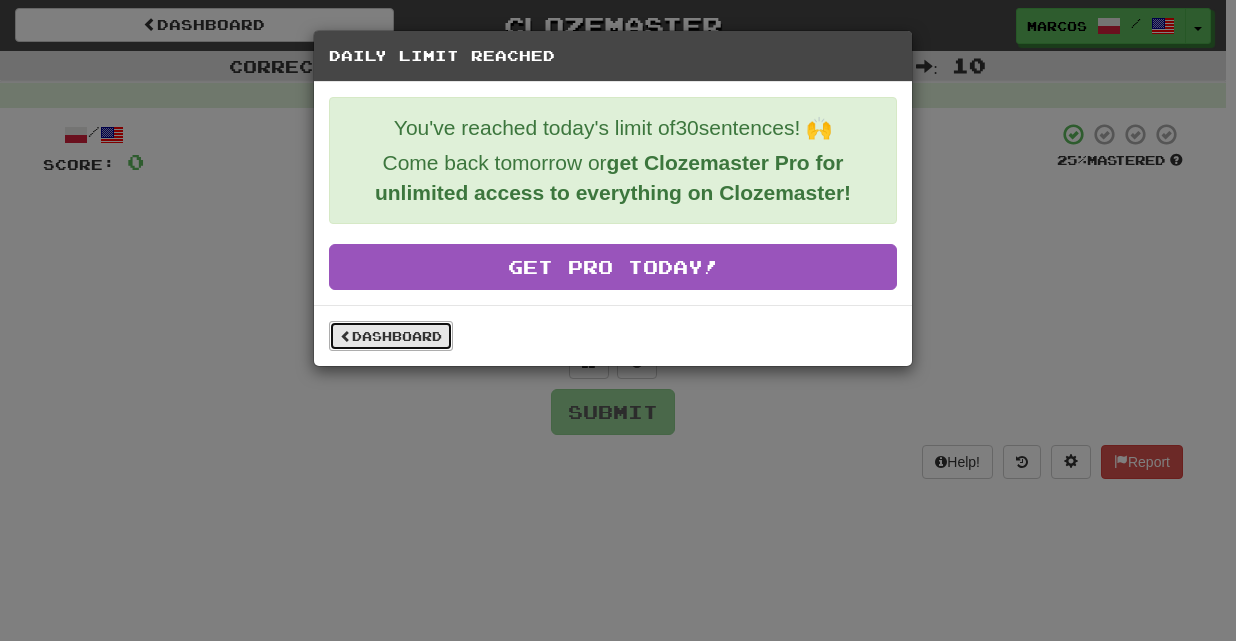 click on "Dashboard" at bounding box center [391, 336] 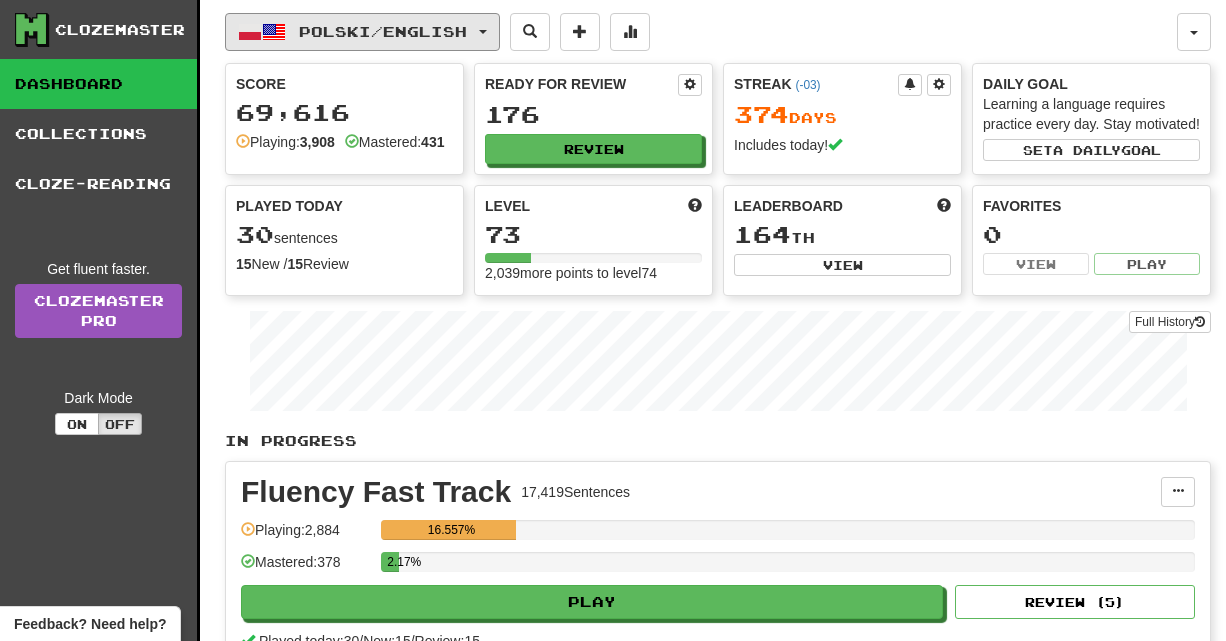 scroll, scrollTop: 0, scrollLeft: 0, axis: both 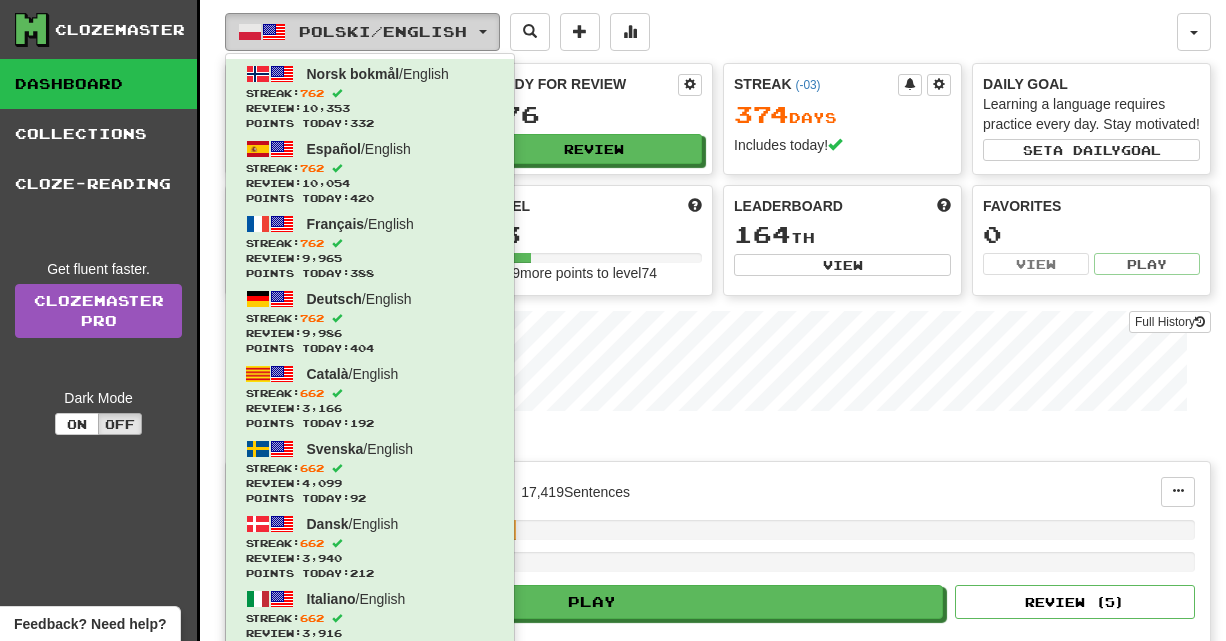 type 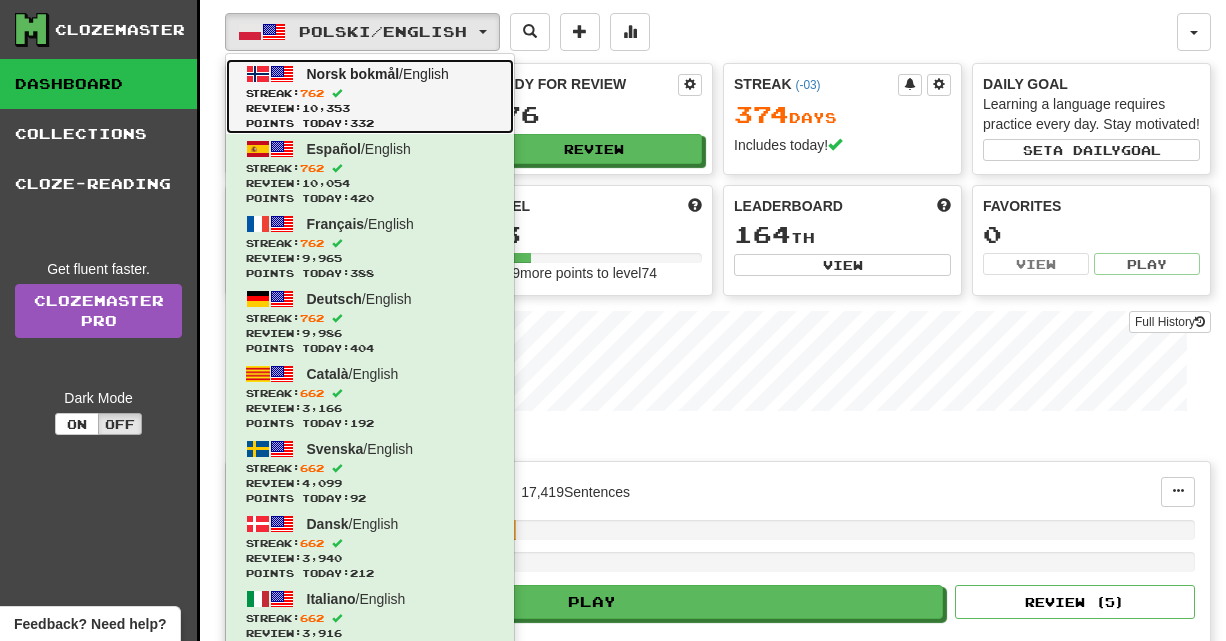 click on "Streak:  762" at bounding box center (370, 93) 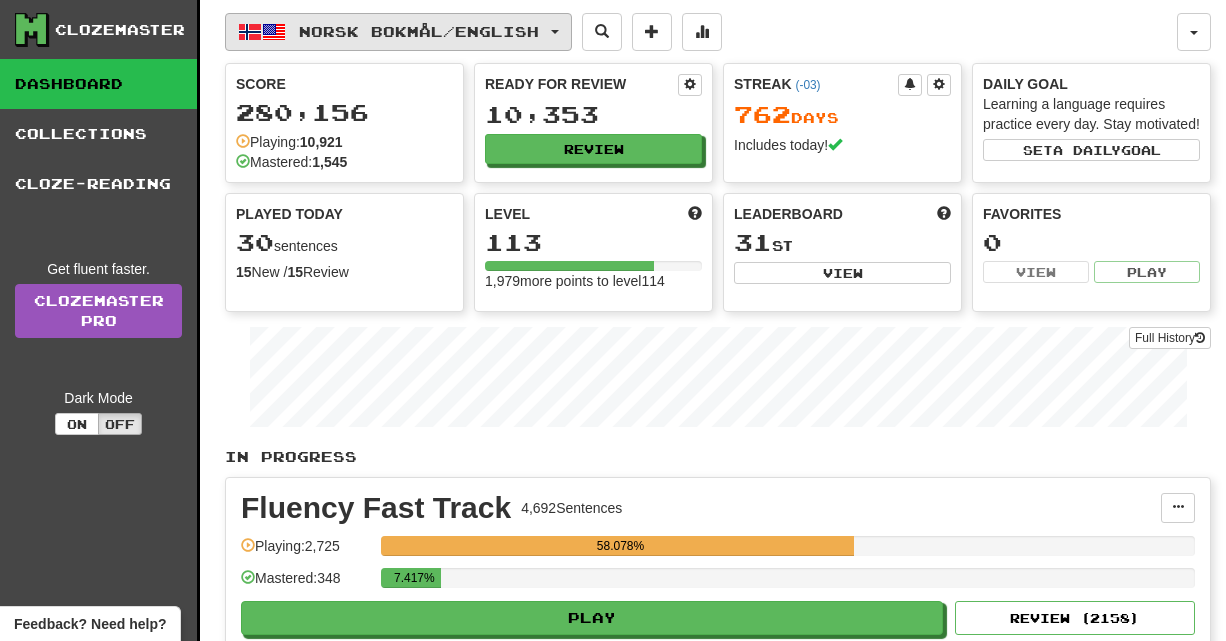 scroll, scrollTop: 0, scrollLeft: 0, axis: both 